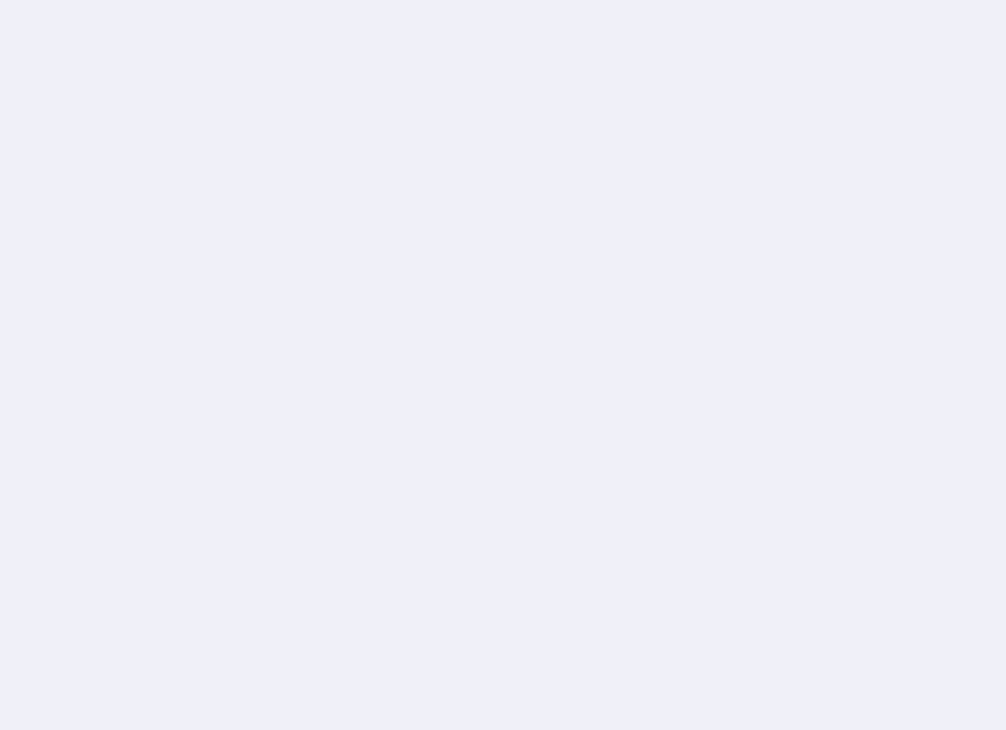 scroll, scrollTop: 0, scrollLeft: 0, axis: both 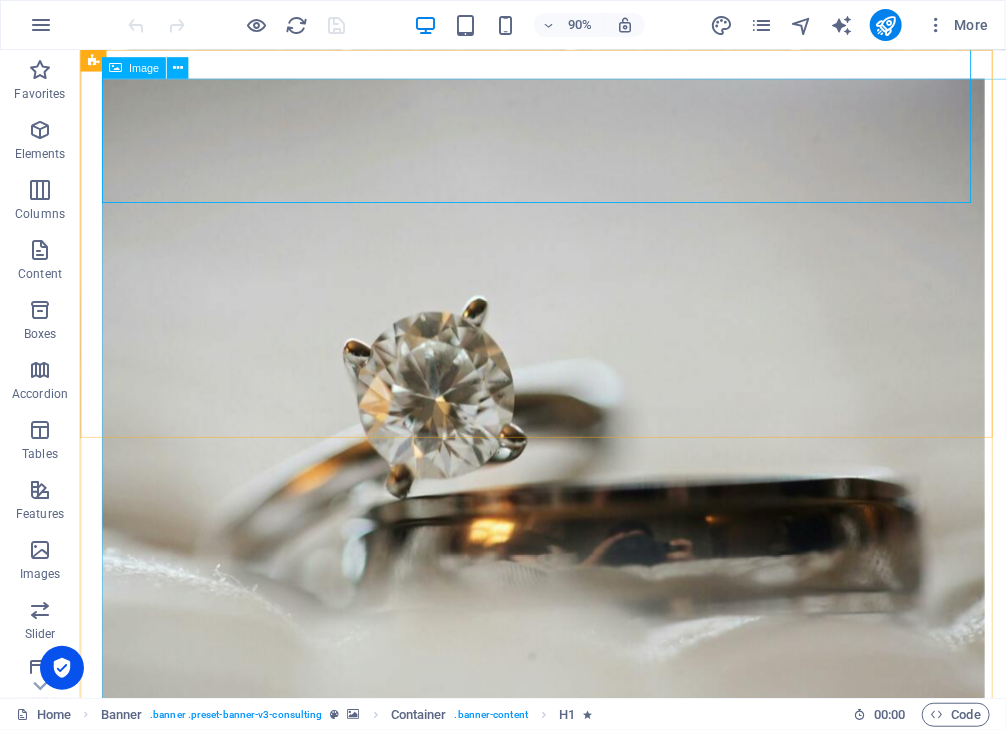 click on "Image" at bounding box center [144, 68] 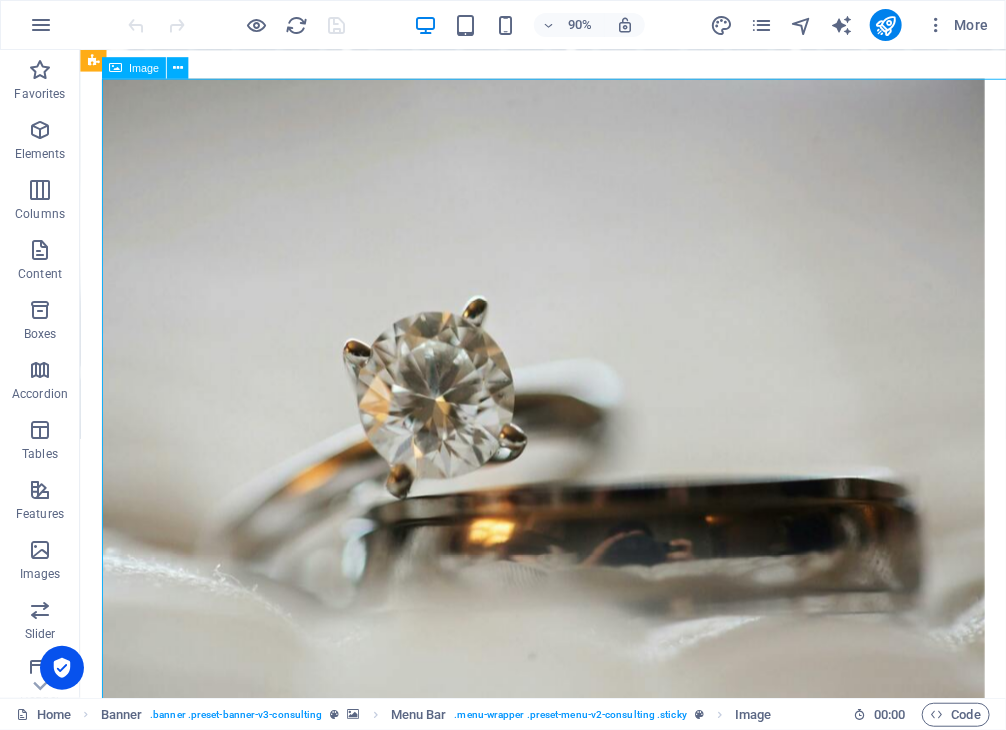 click on "Image" at bounding box center [144, 68] 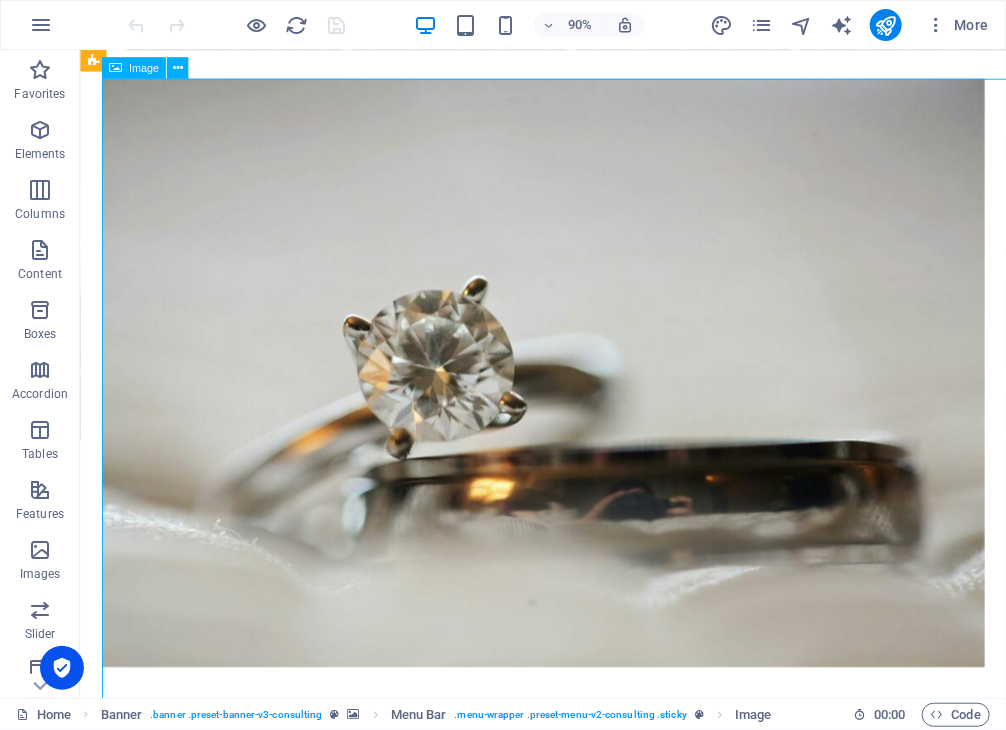 select on "px" 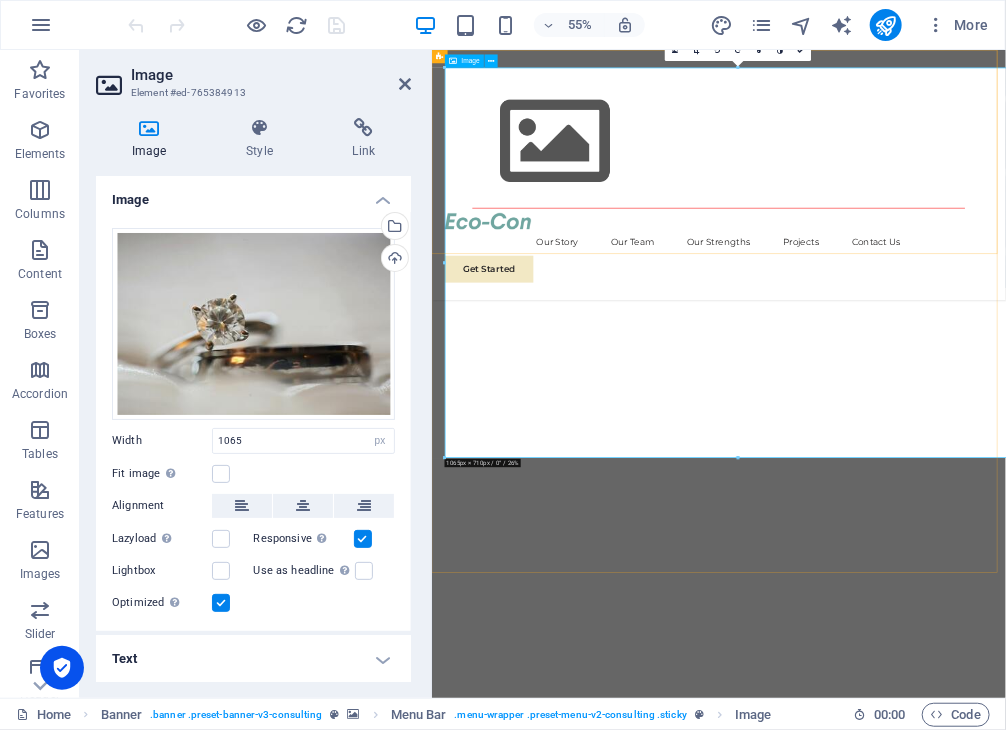 click at bounding box center (953, 93) 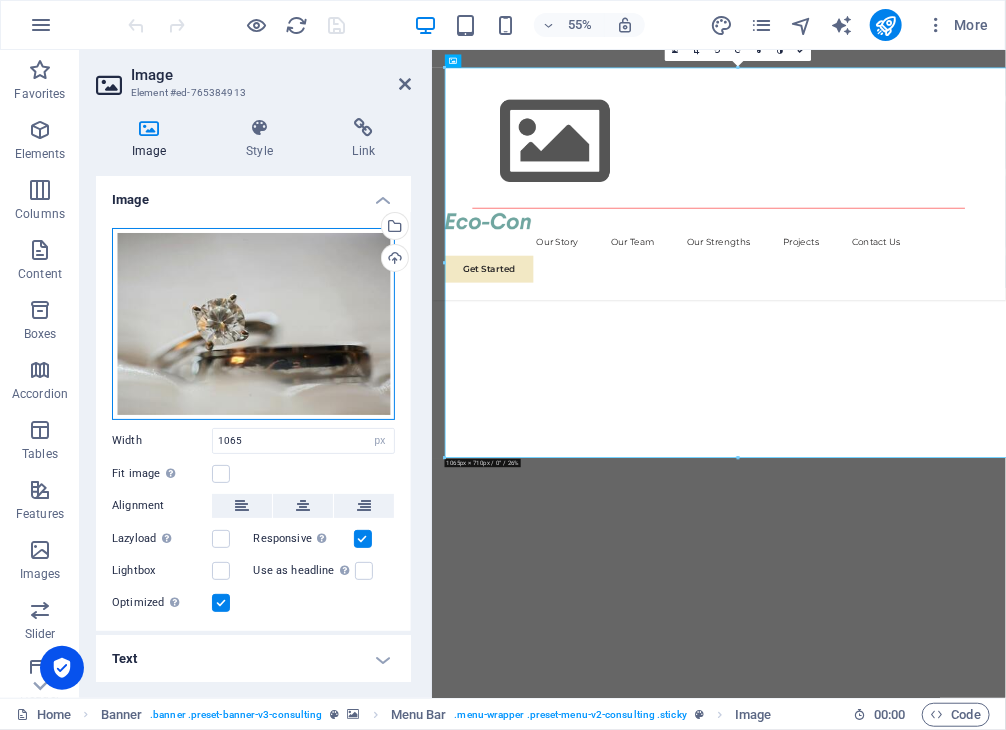 click on "Drag files here, click to choose files or select files from Files or our free stock photos & videos" at bounding box center (253, 324) 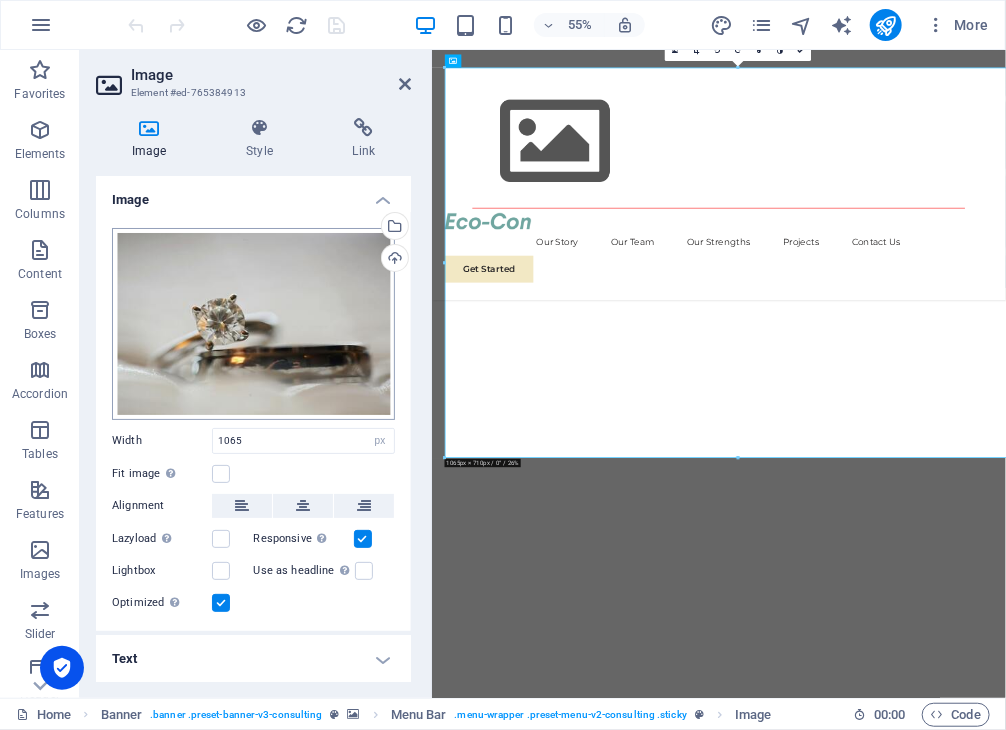 click on "Individual Home Favorites Elements Columns Content Boxes Accordion Tables Features Images Slider Header Footer Forms Marketing Collections Image Element #ed-765384913 Image Style Link Image Drag files here, click to choose files or select files from Files or our free stock photos & videos Select files from the file manager, stock photos, or upload file(s) Upload Width 1065 Default auto px rem % em vh vw Fit image Automatically fit image to a fixed width and height Height Default auto px Alignment Lazyload Loading images after the page loads improves page speed. Responsive Automatically load retina image and smartphone optimized sizes. Lightbox Use as headline The image will be wrapped in an H1 headline tag. Useful for giving alternative text the weight of an H1 headline, e.g. for the logo. Leave unchecked if uncertain. Optimized Images are compressed to improve page speed. Position Direction Custom X offset 50 px rem % vh vw 50 px" at bounding box center [503, 365] 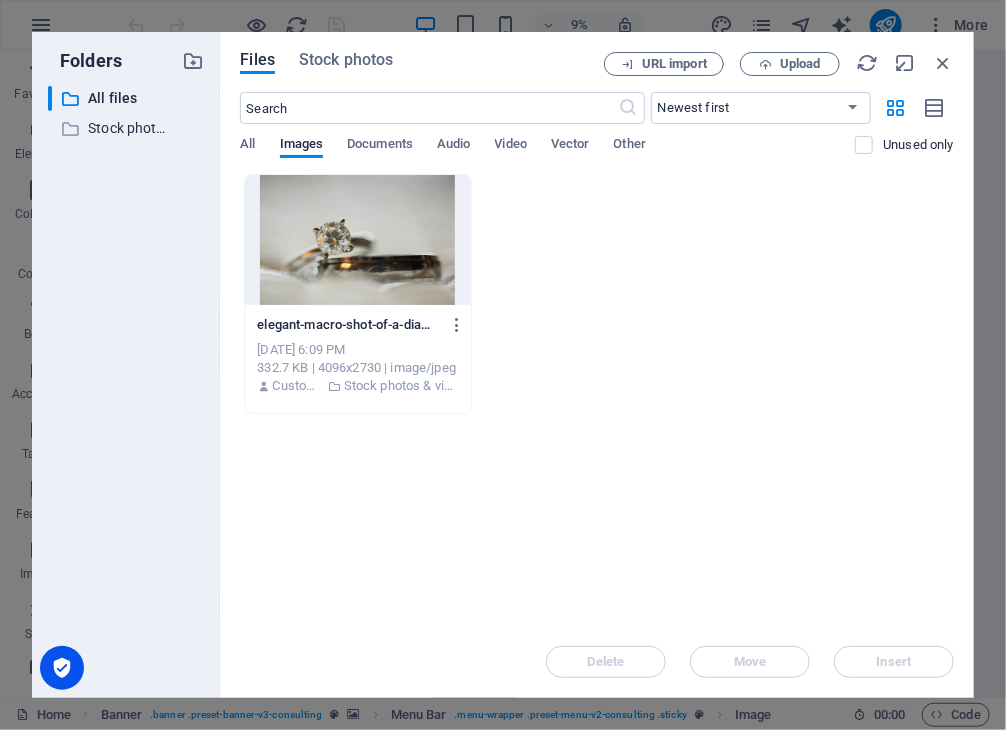 click at bounding box center [357, 240] 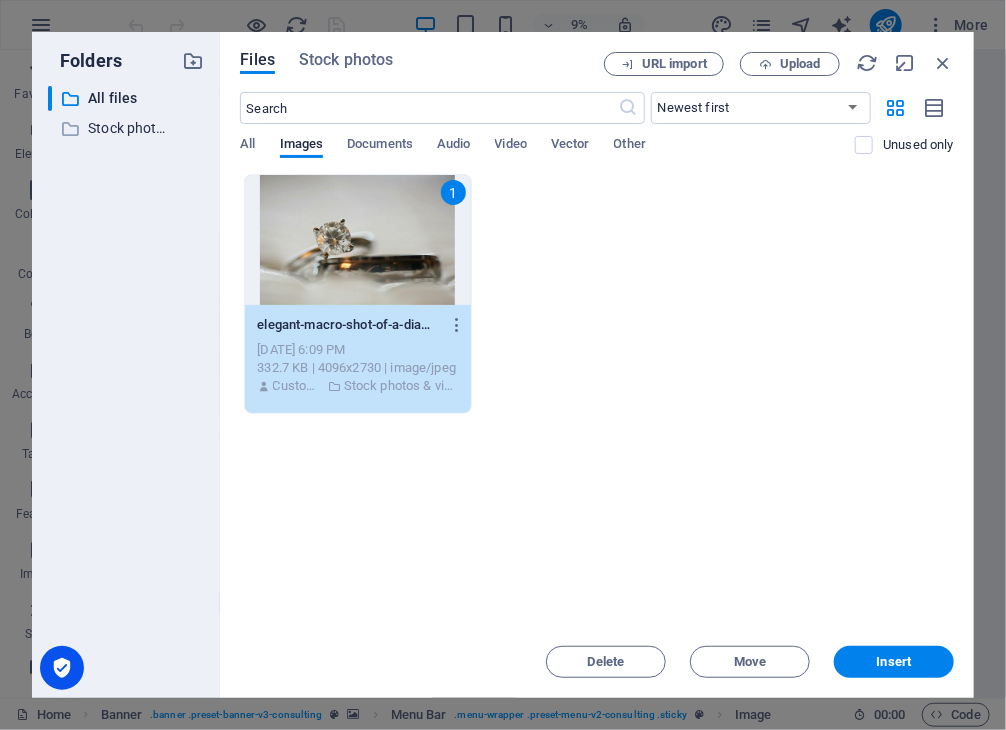 click on "1" at bounding box center [357, 240] 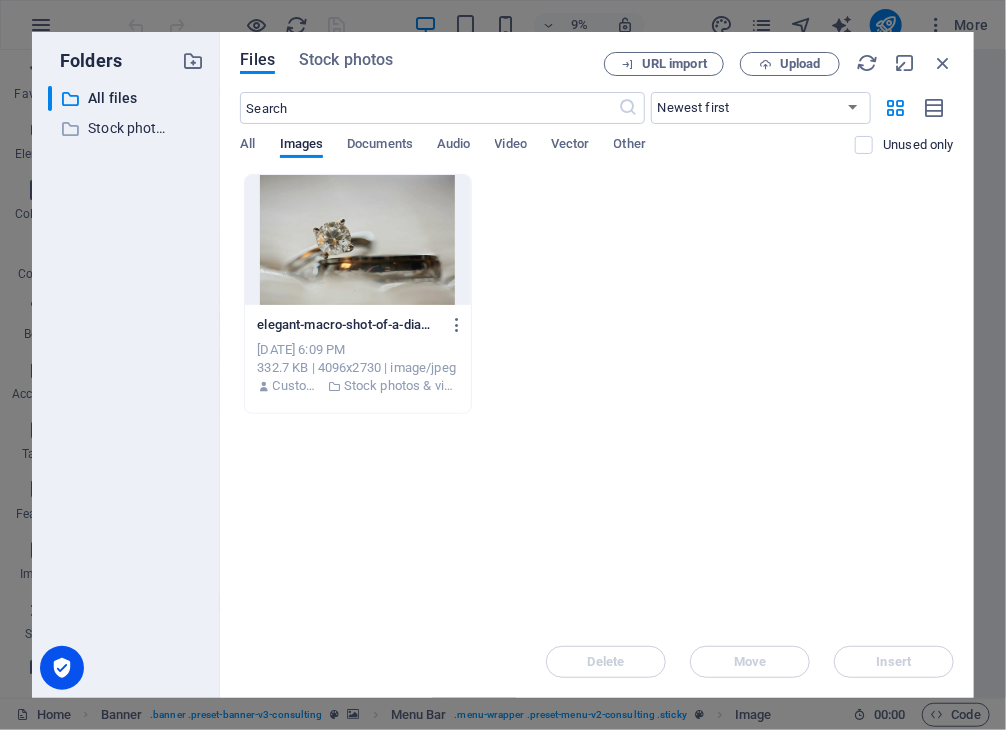 click at bounding box center (357, 240) 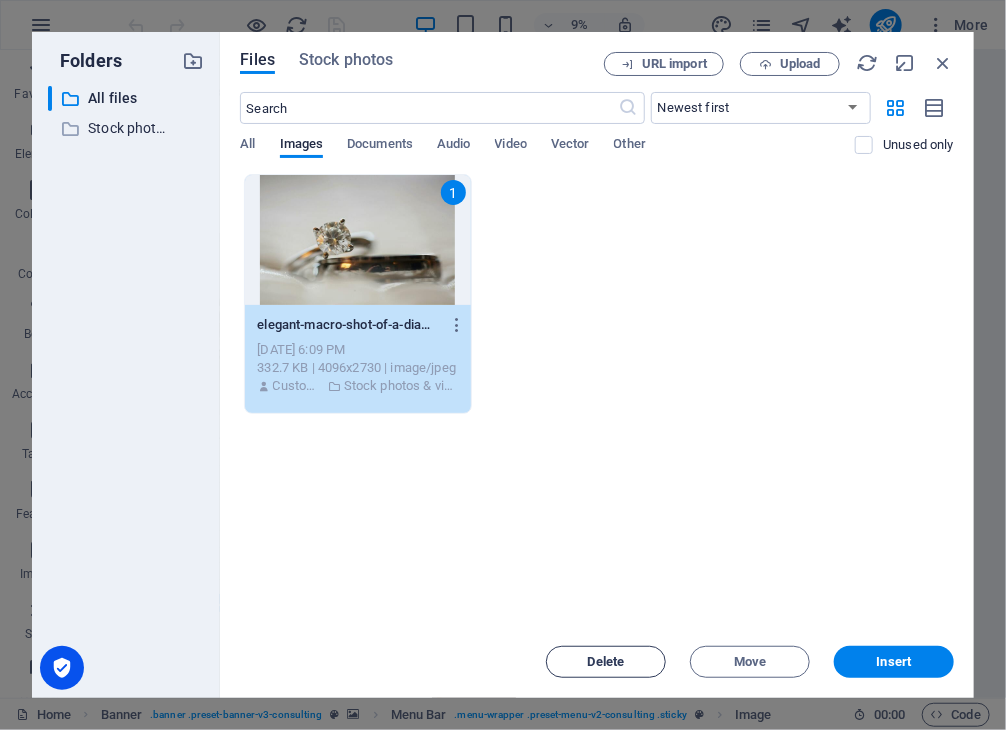 click on "Delete" at bounding box center [606, 662] 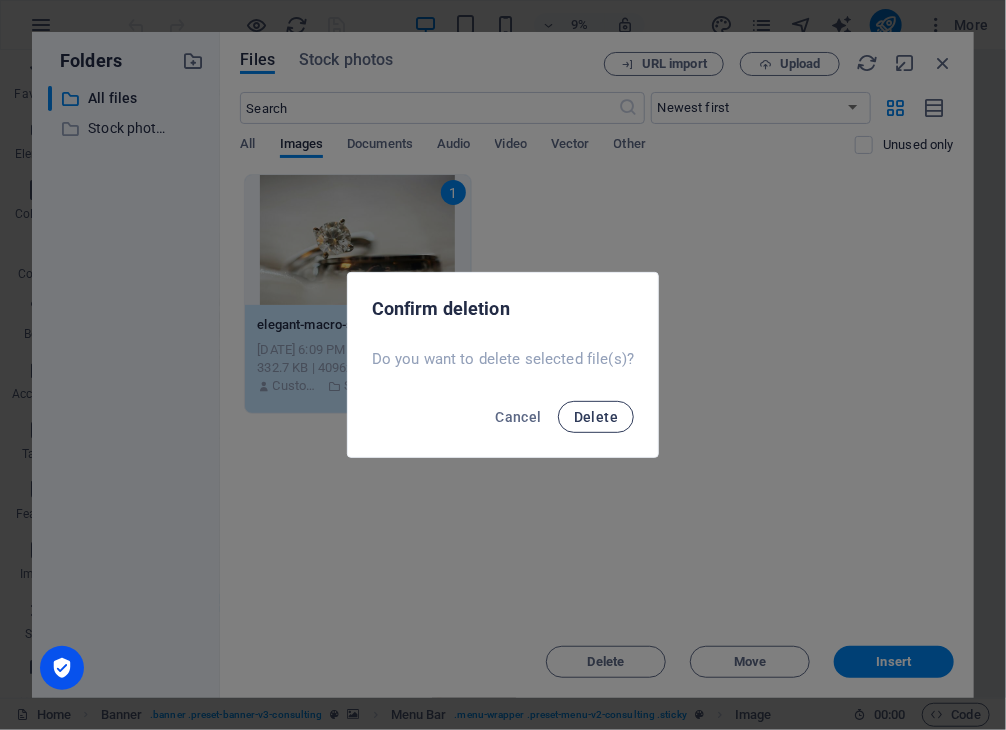 click on "Delete" at bounding box center (596, 417) 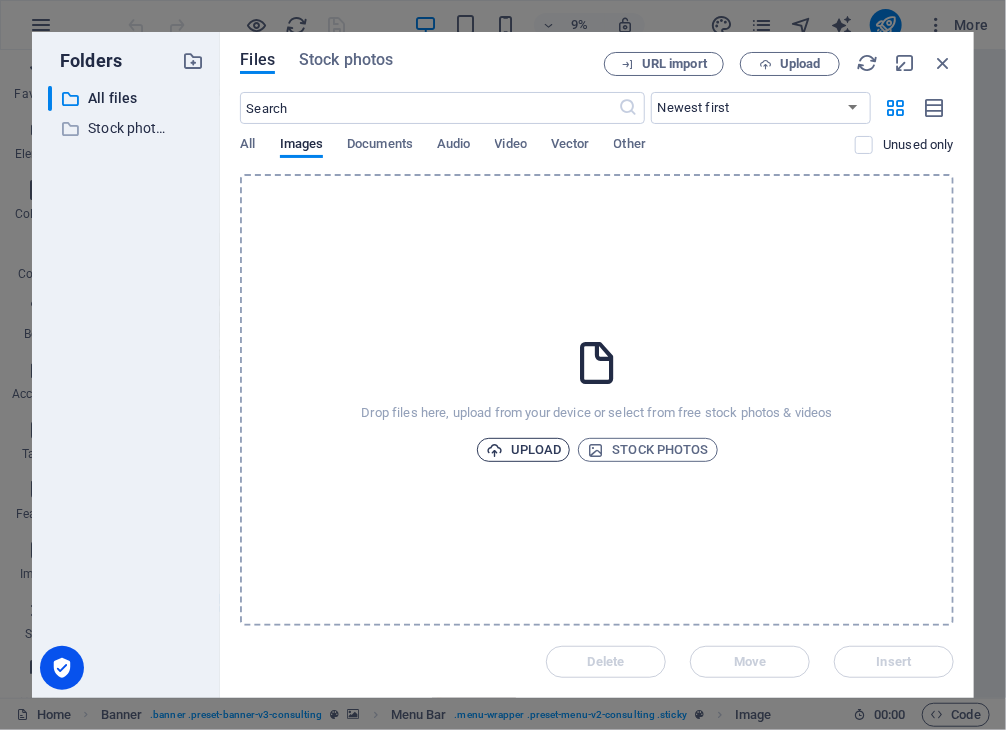 click on "Upload" at bounding box center (524, 450) 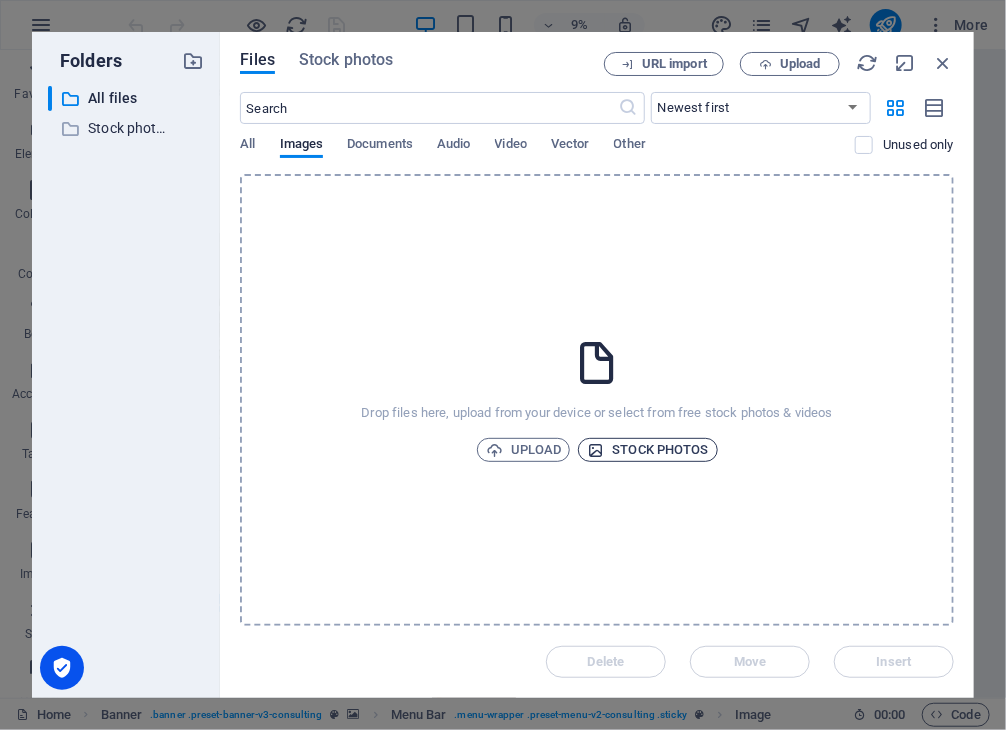 click on "Stock photos" at bounding box center (647, 450) 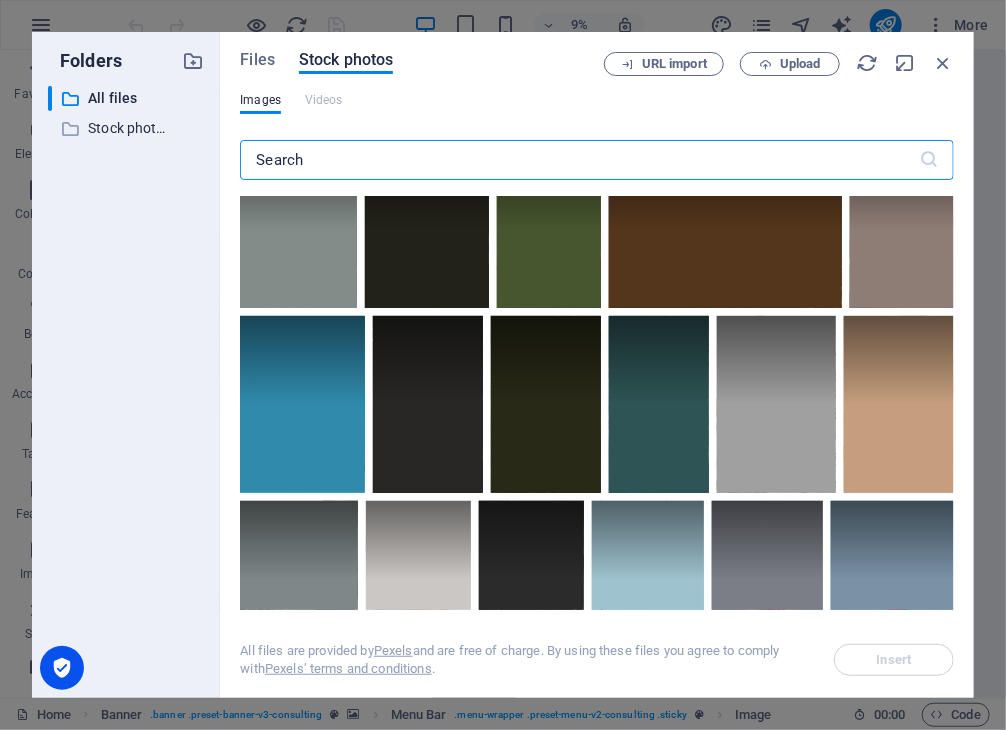 scroll, scrollTop: 11440, scrollLeft: 0, axis: vertical 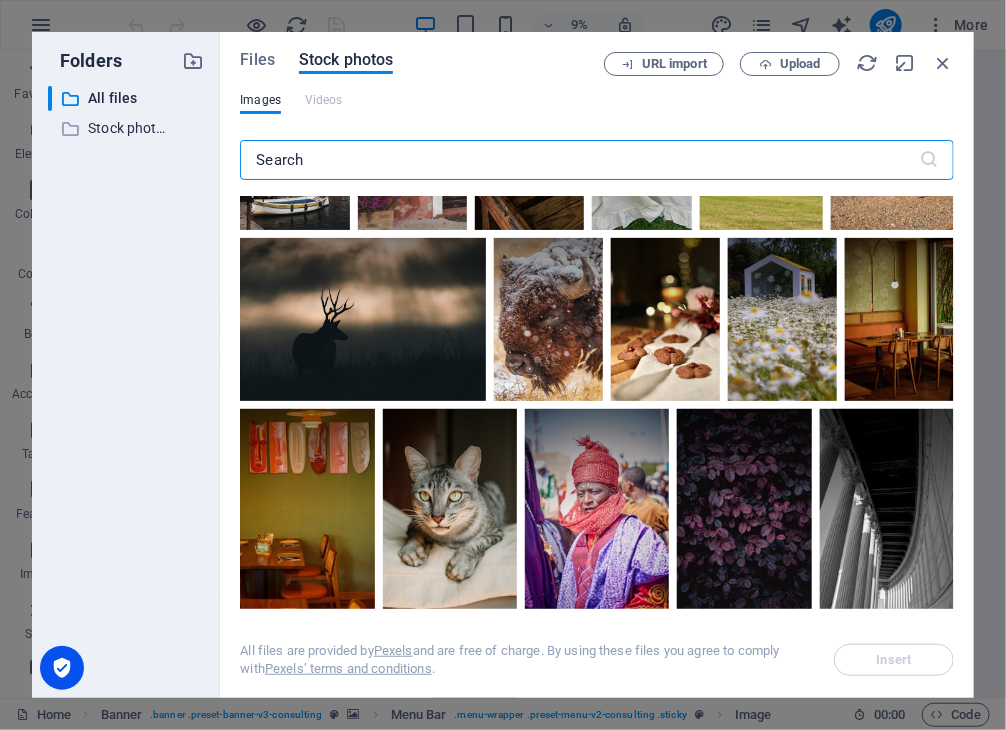 click at bounding box center (579, 160) 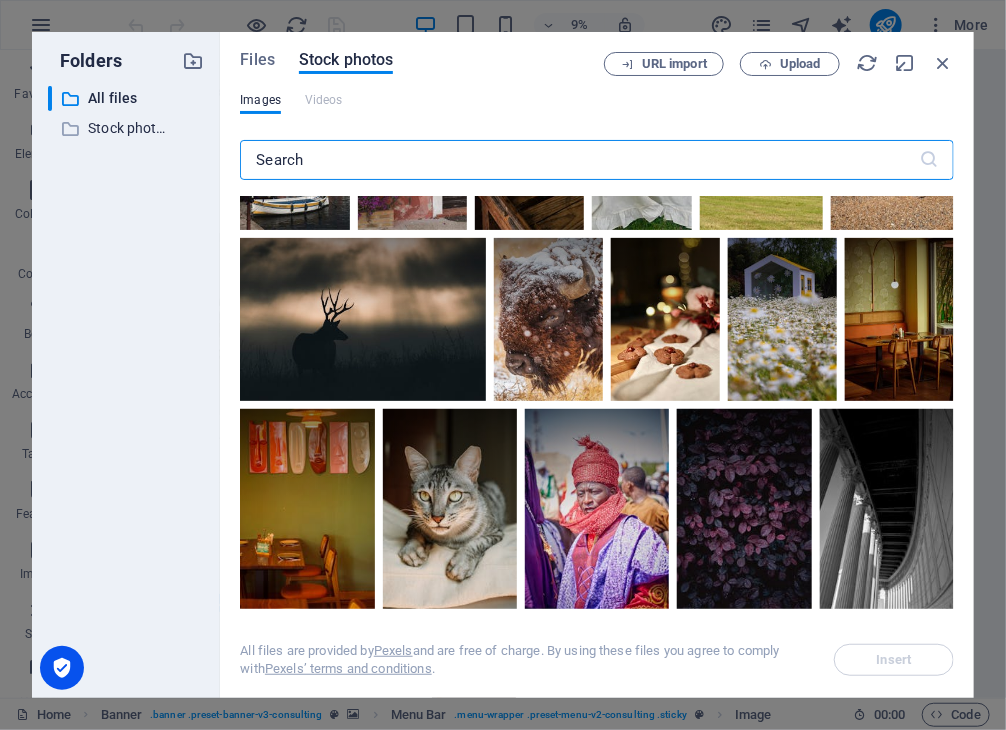 click at bounding box center (579, 160) 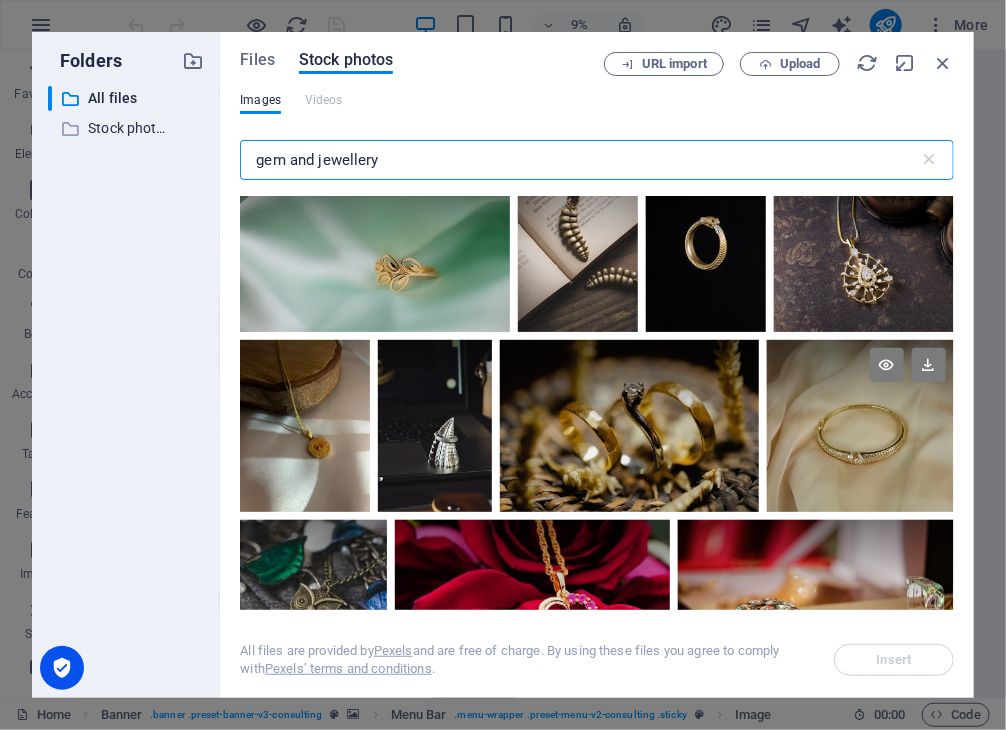 scroll, scrollTop: 21925, scrollLeft: 0, axis: vertical 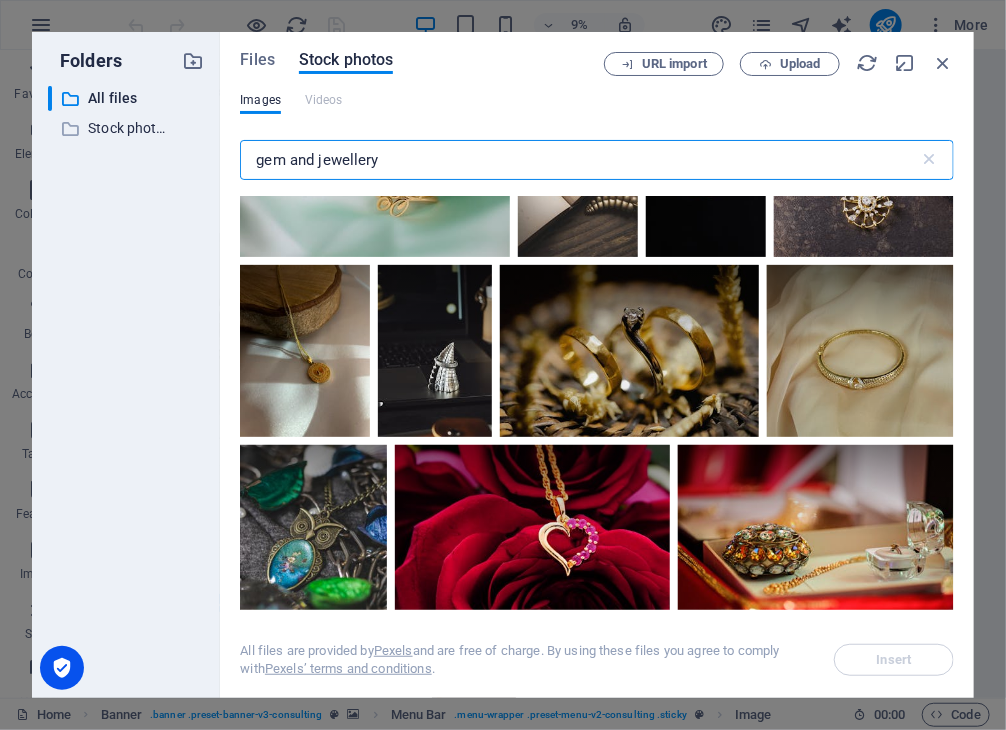 type on "gem and jewellery" 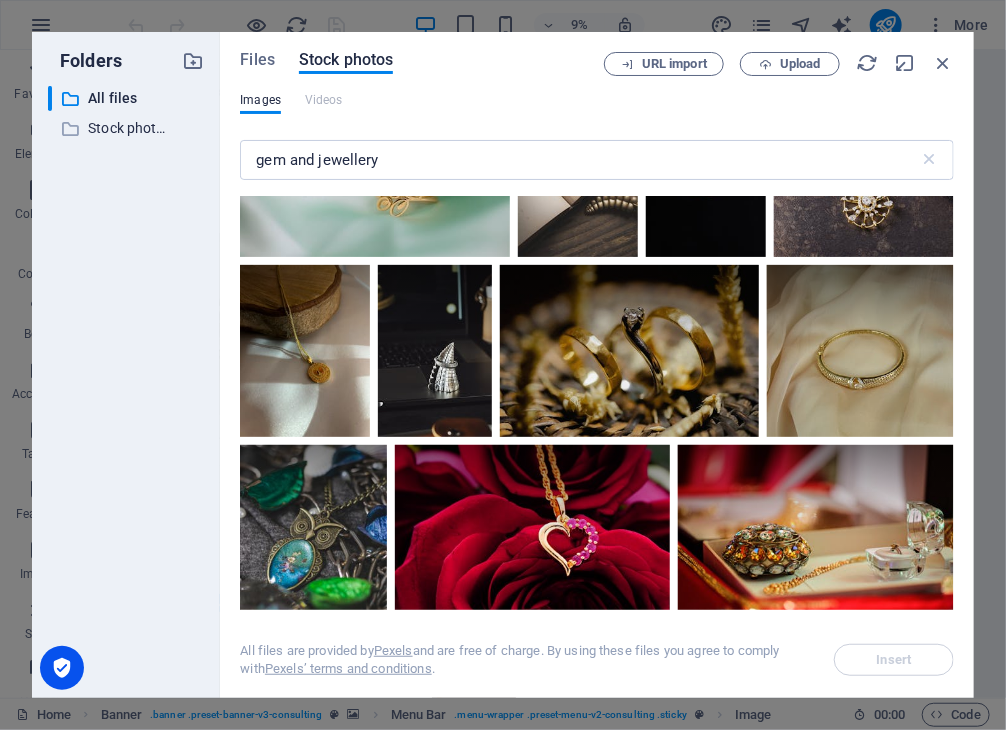 click at bounding box center [864, 122] 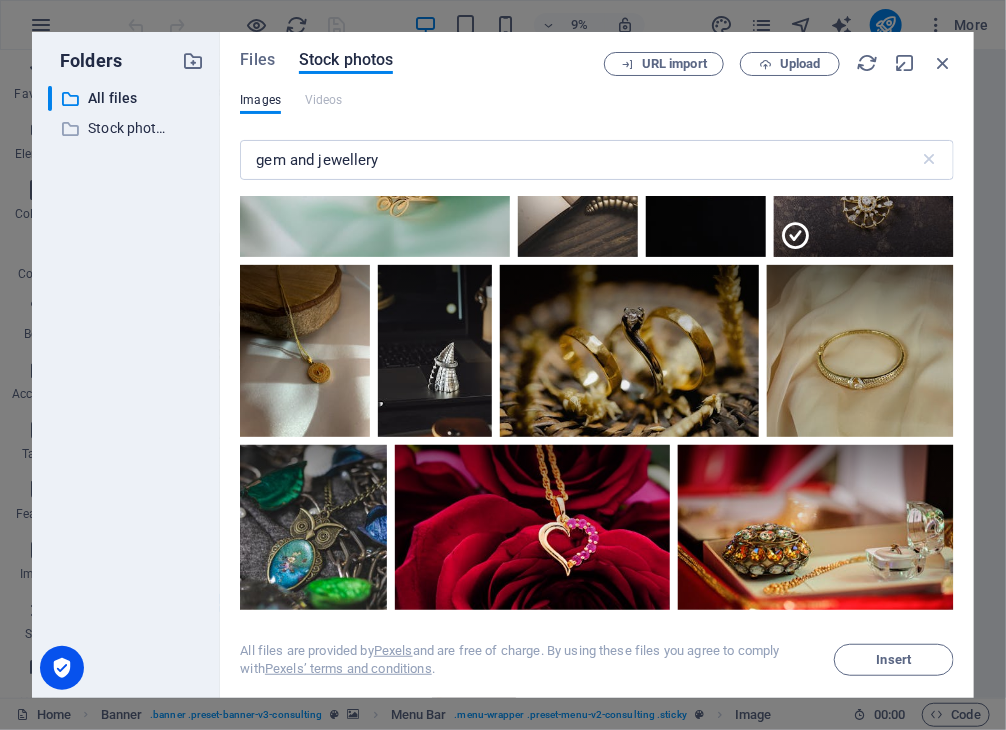 click at bounding box center (864, 122) 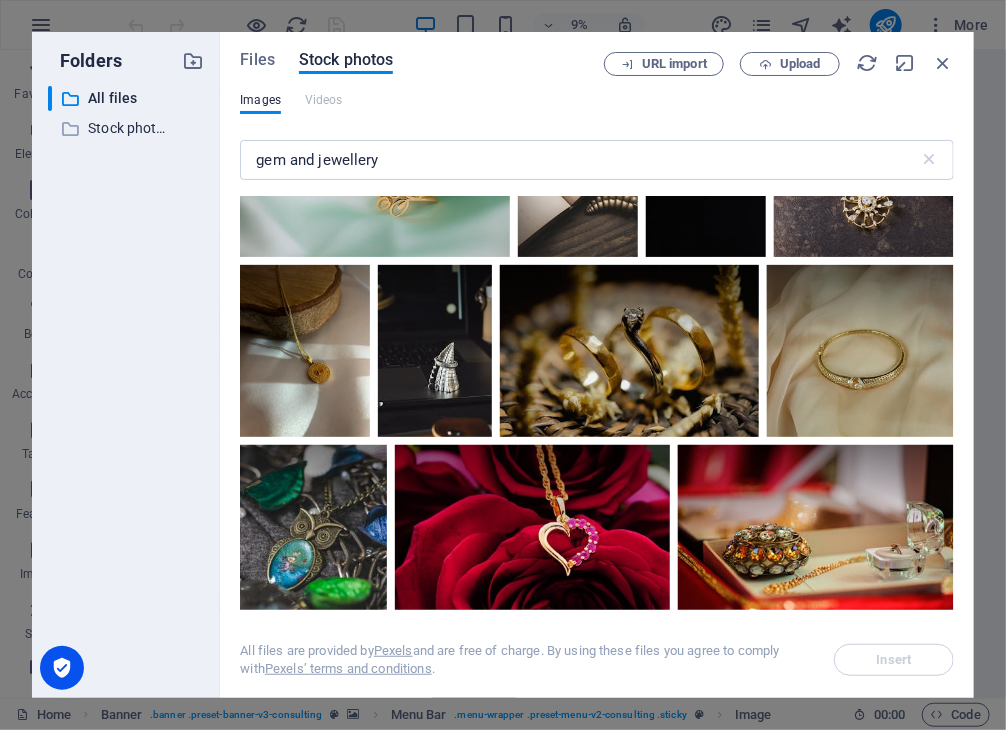 click at bounding box center (929, 102) 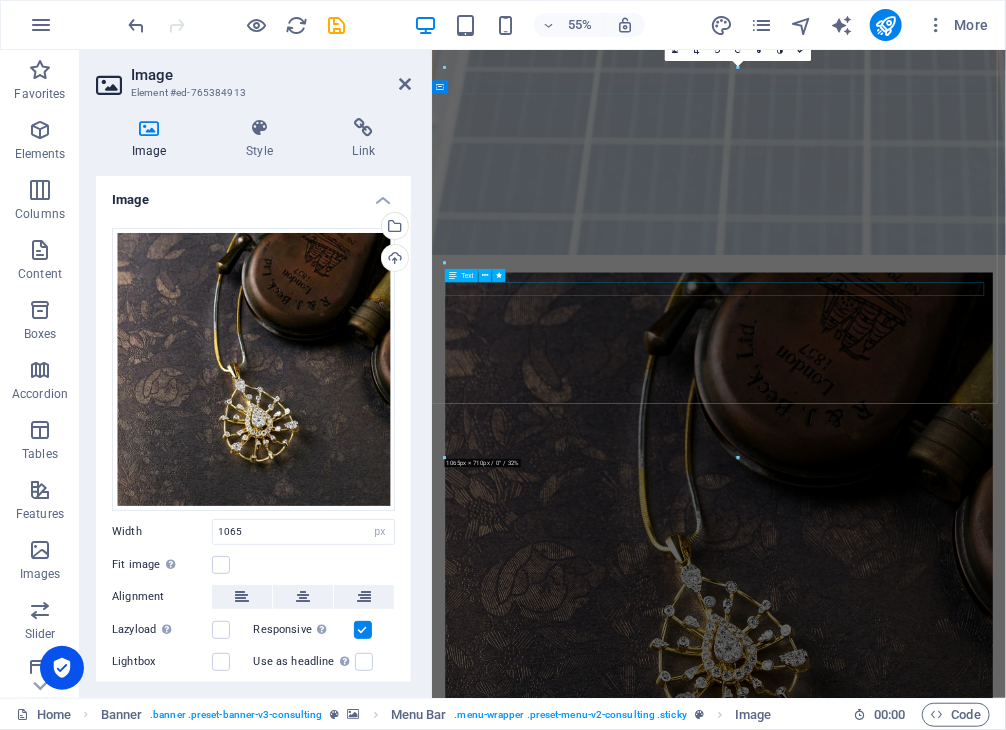 click on "Empowering businesses for a greener future and strategic growth" at bounding box center [953, 2205] 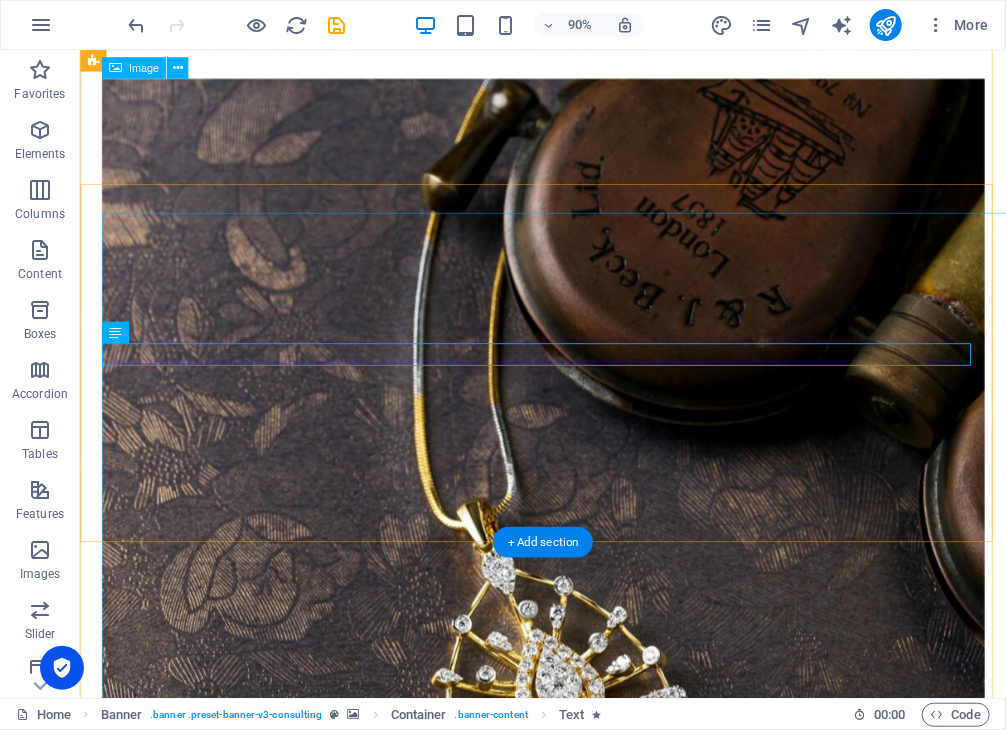 scroll, scrollTop: 1432, scrollLeft: 0, axis: vertical 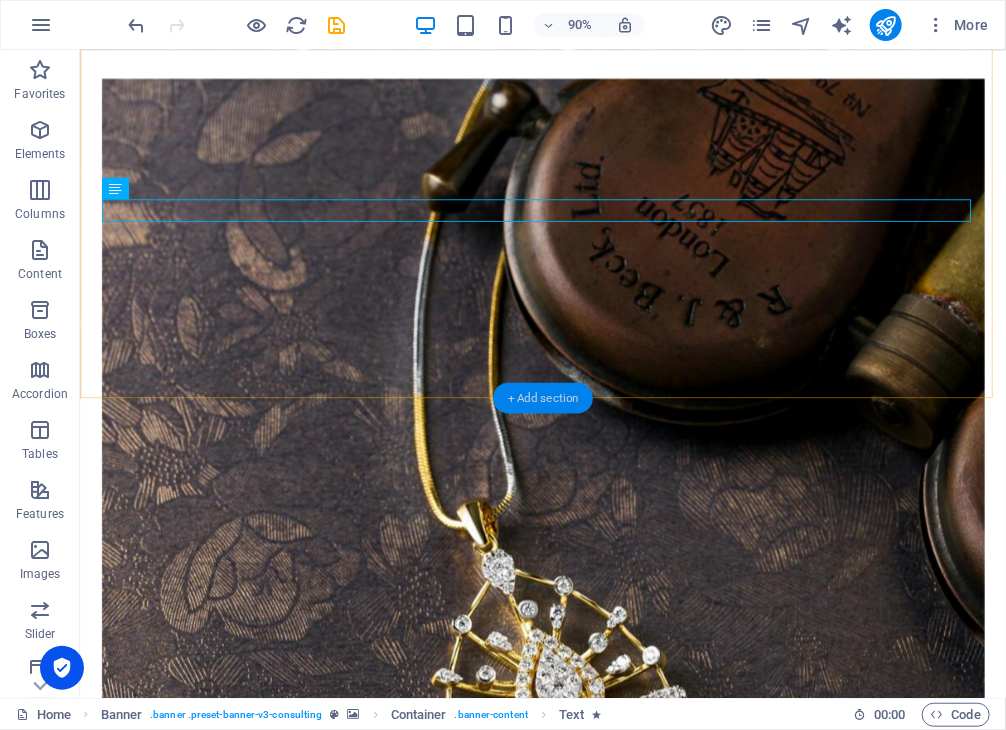 click on "+ Add section" at bounding box center [543, 398] 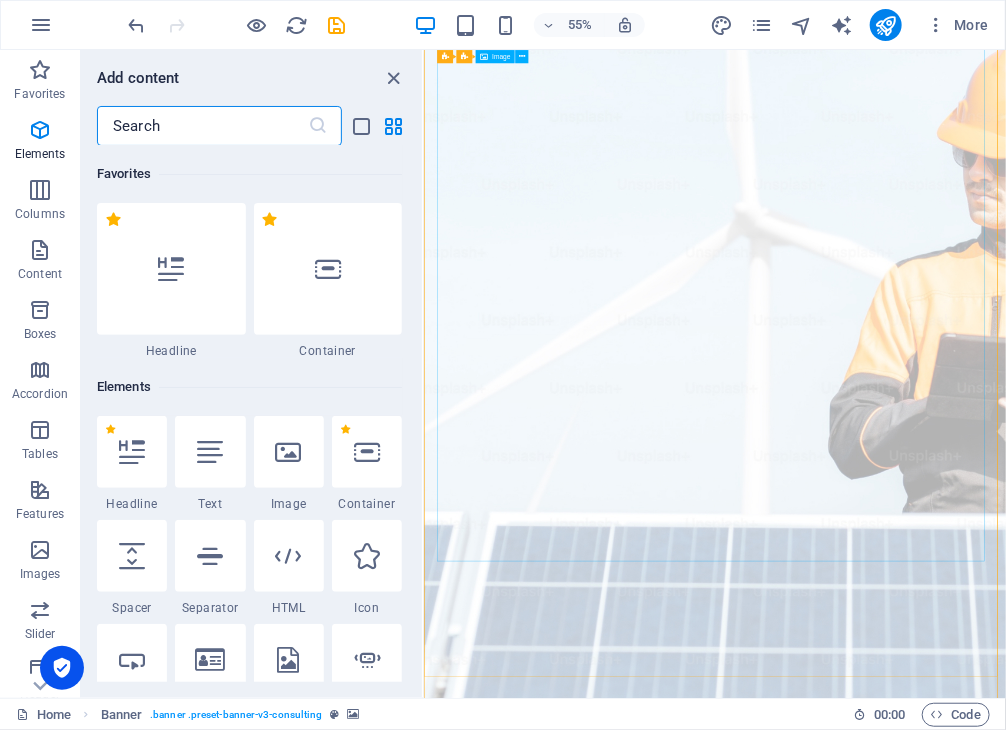 scroll, scrollTop: 3499, scrollLeft: 0, axis: vertical 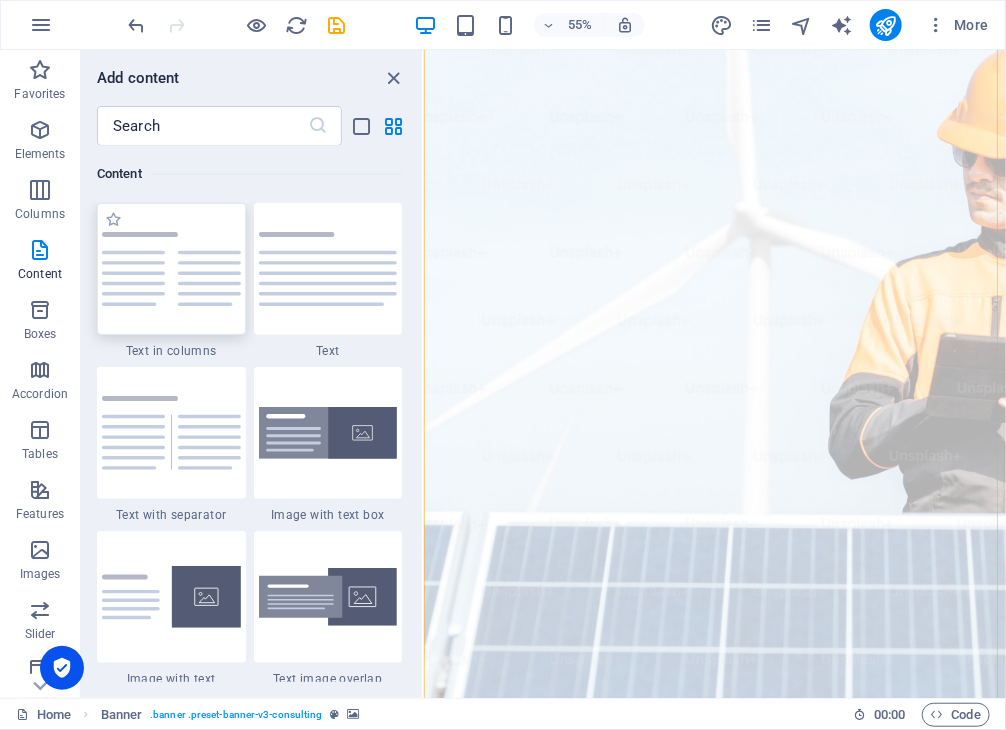 click at bounding box center [171, 269] 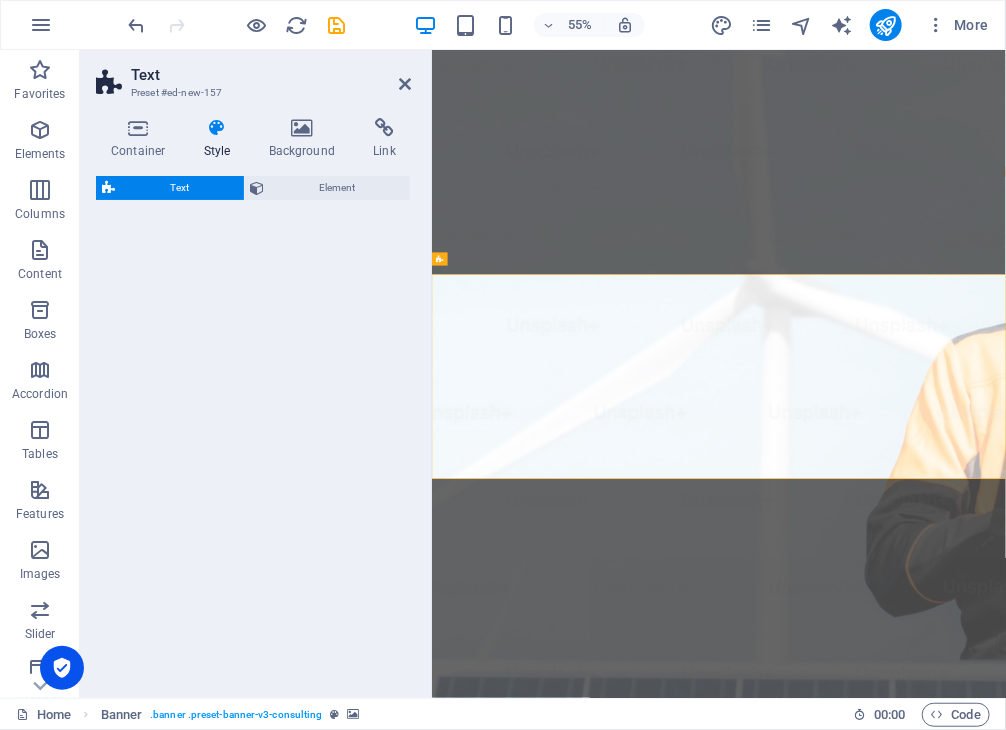 select on "rem" 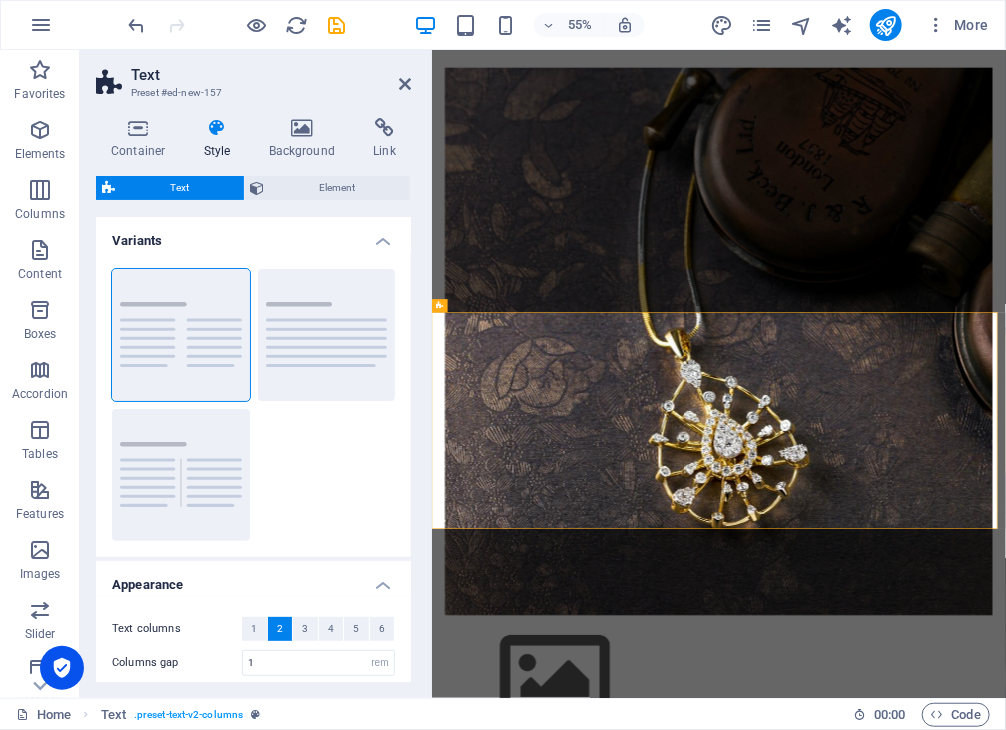 scroll, scrollTop: 1393, scrollLeft: 0, axis: vertical 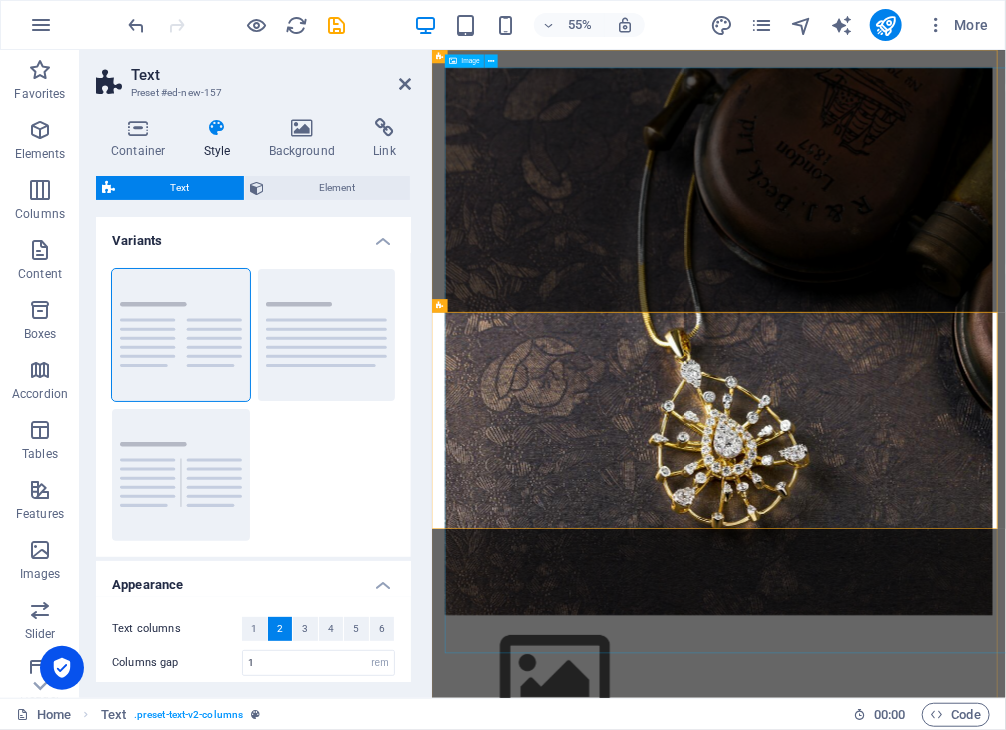 click at bounding box center [953, 580] 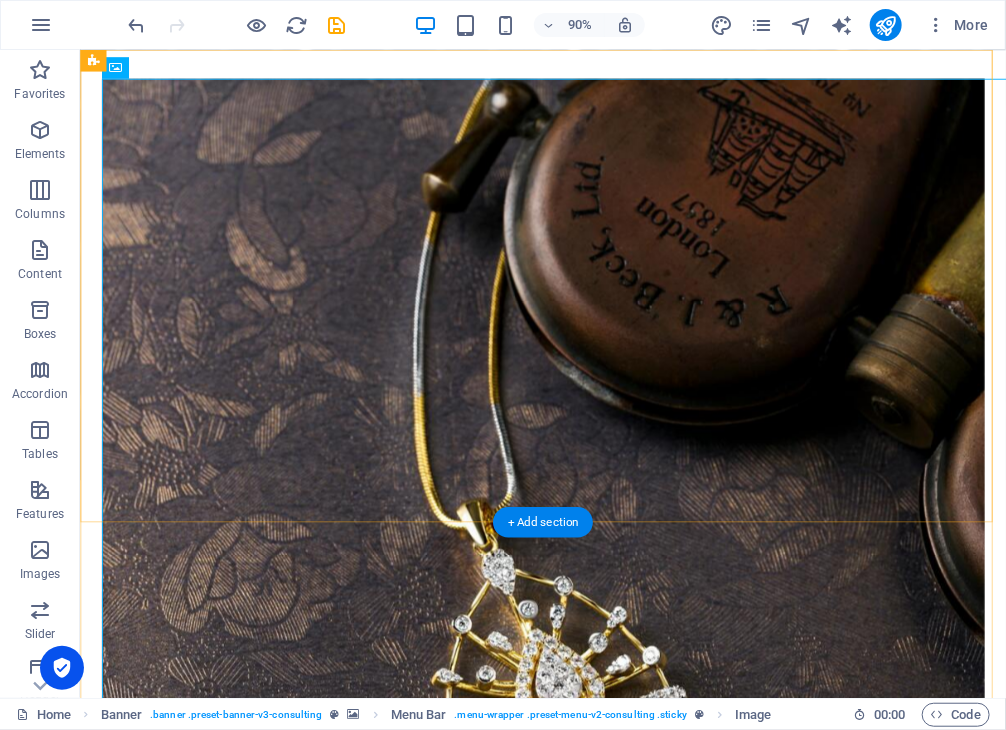 click on "Our Story Our Team Our Strengths Projects Contact Us Get Started" at bounding box center [593, 756] 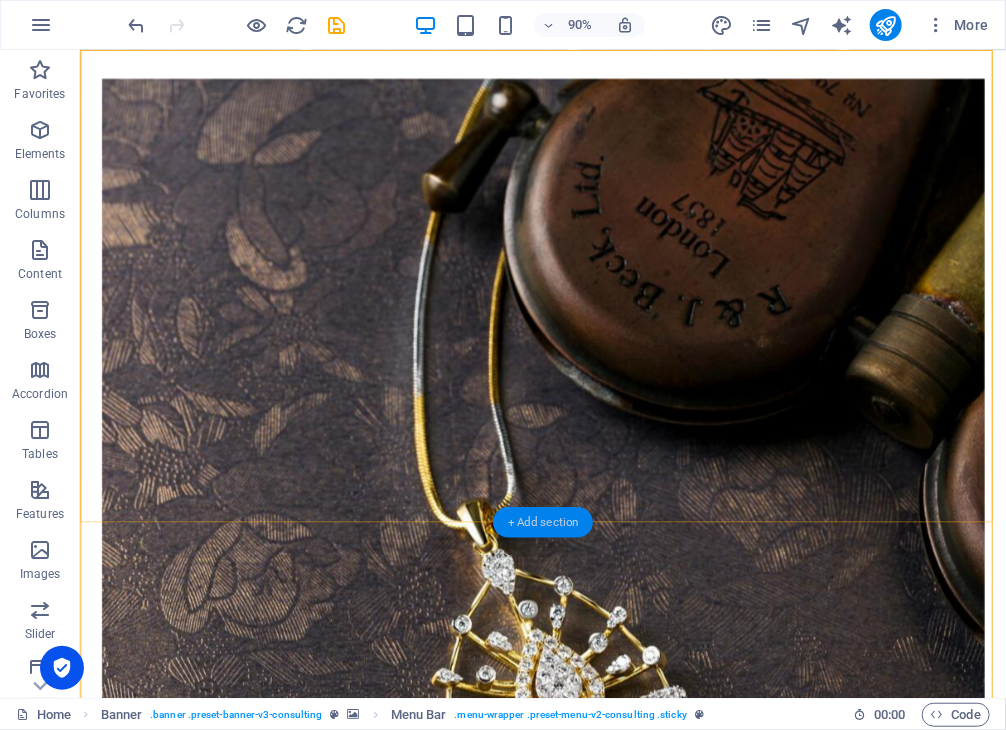 click on "+ Add section" at bounding box center (543, 523) 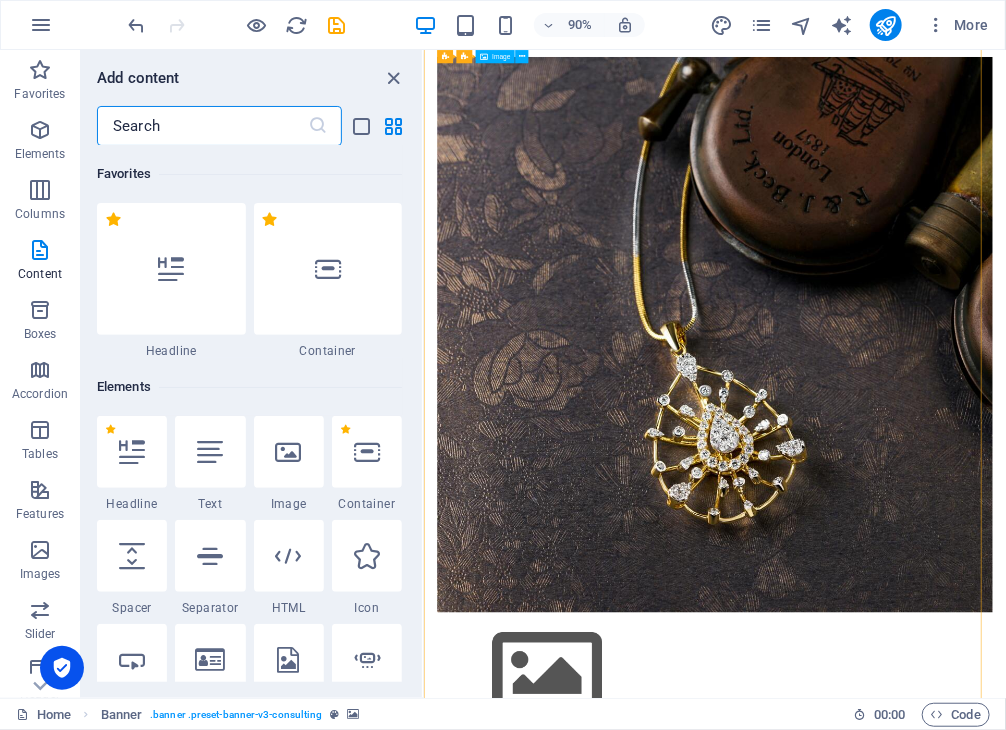 scroll, scrollTop: 97, scrollLeft: 0, axis: vertical 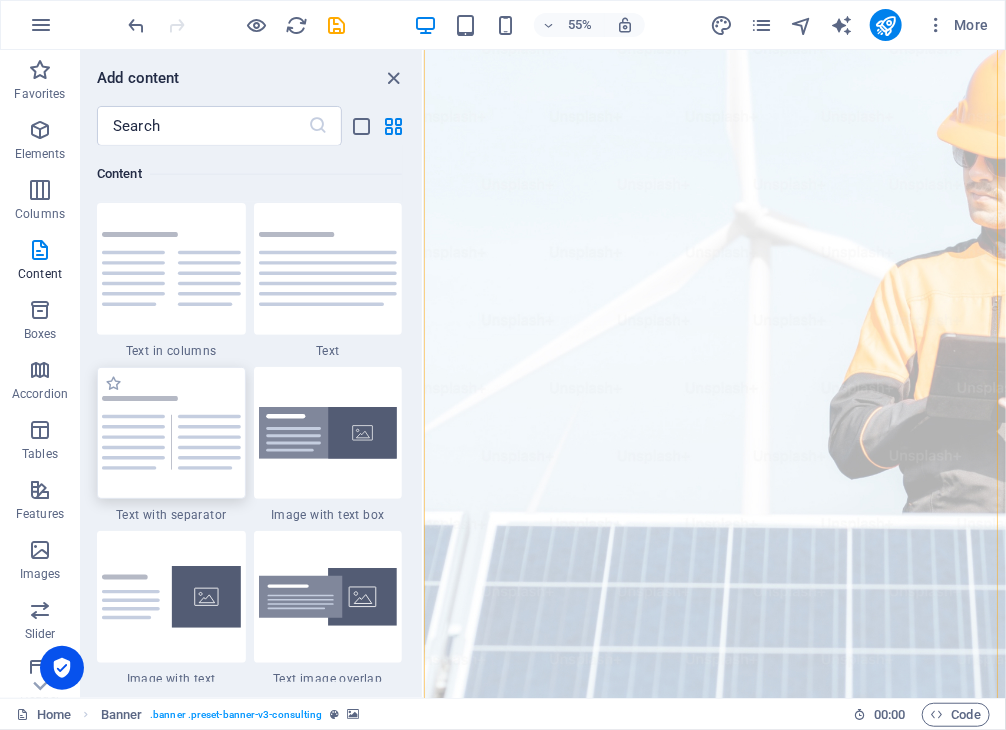 click at bounding box center (171, 433) 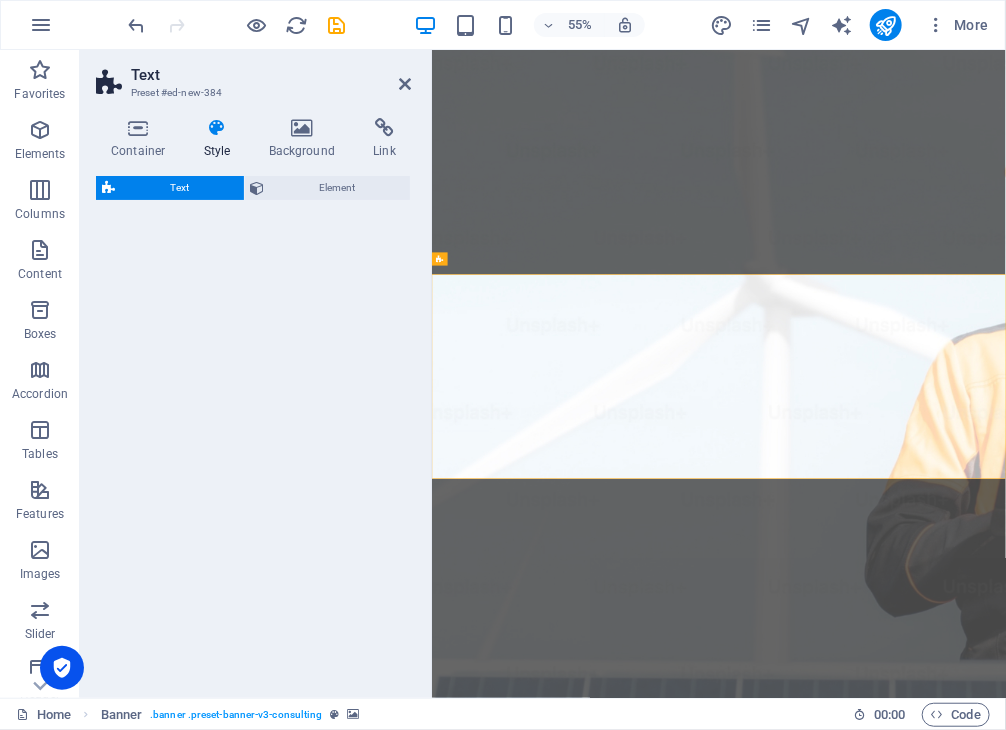 scroll, scrollTop: 1393, scrollLeft: 0, axis: vertical 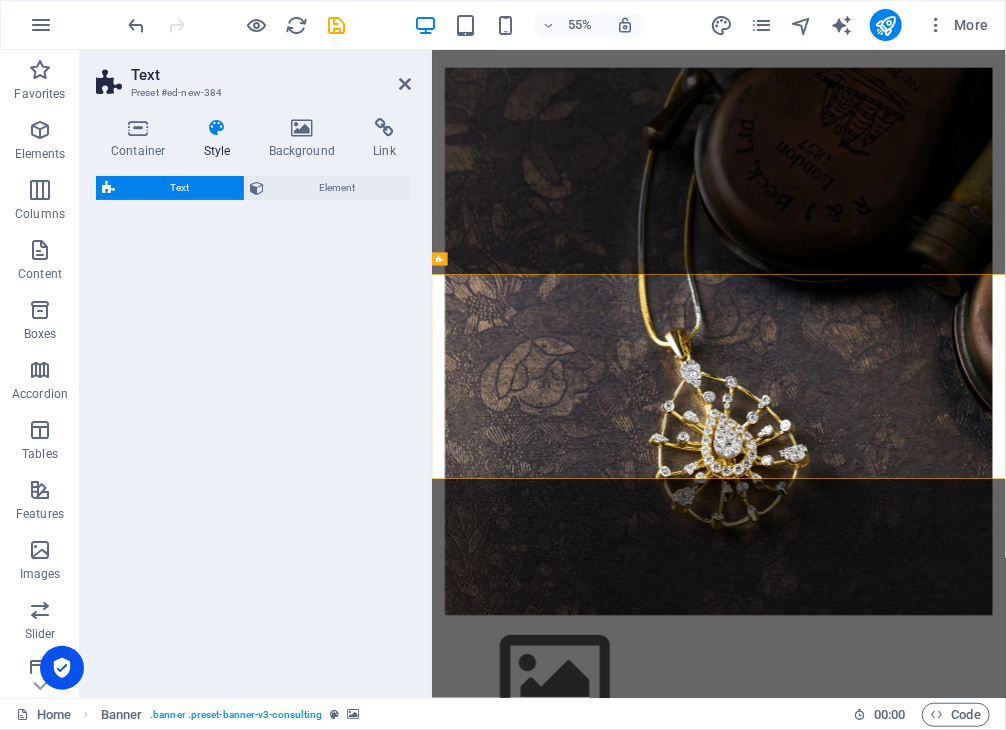 select on "rem" 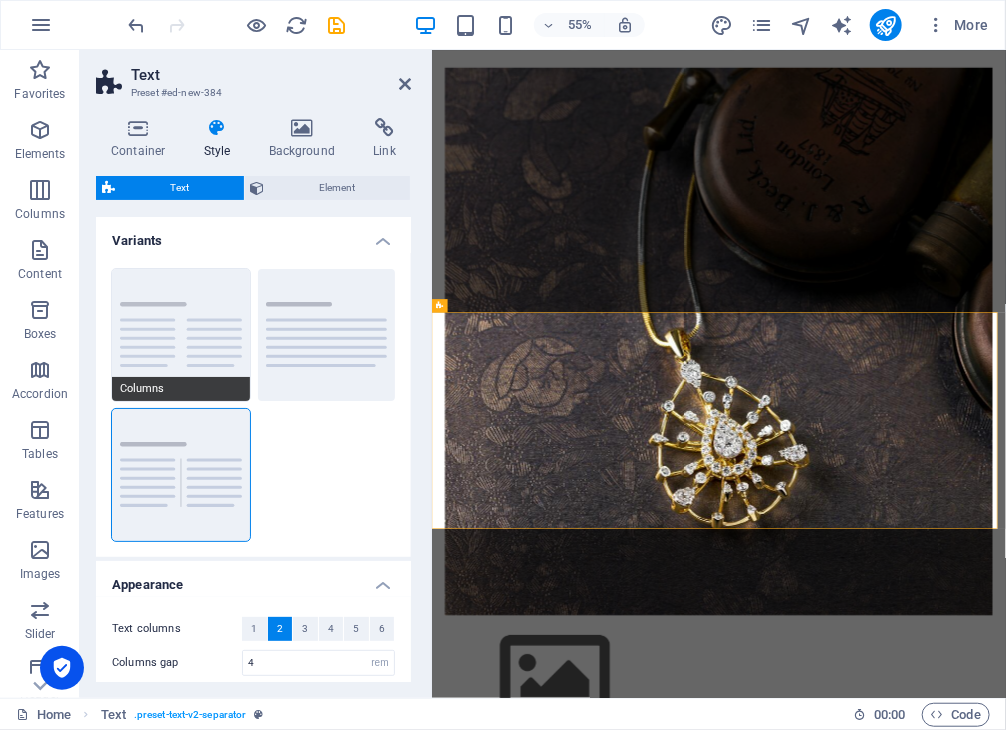 click on "Columns" at bounding box center [181, 335] 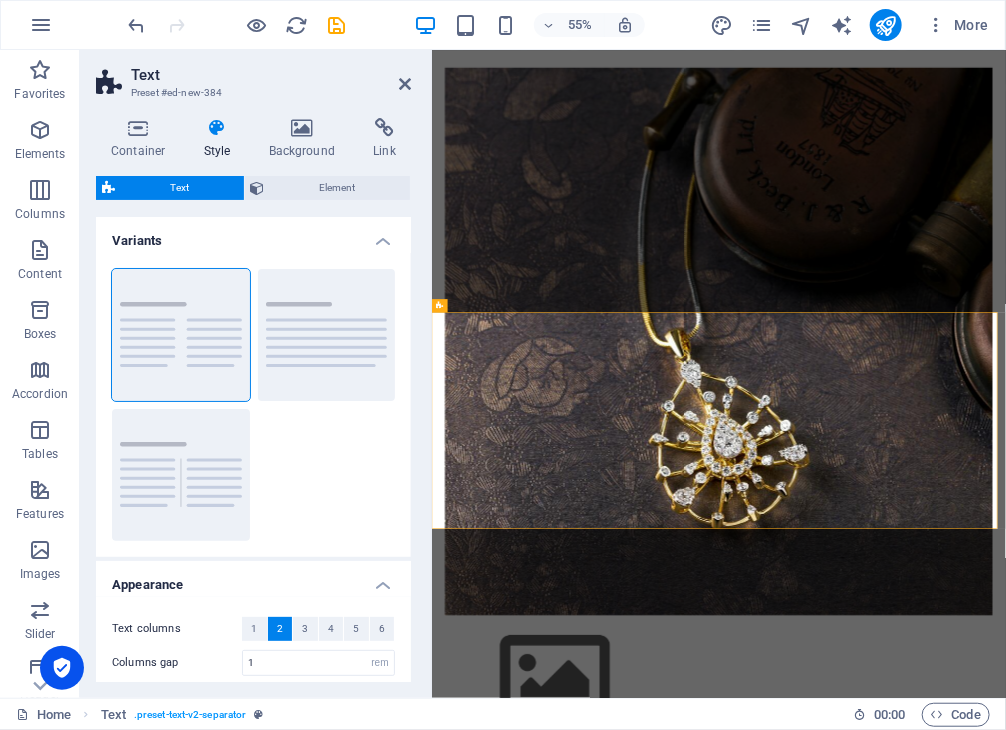 click on "Text" at bounding box center (179, 188) 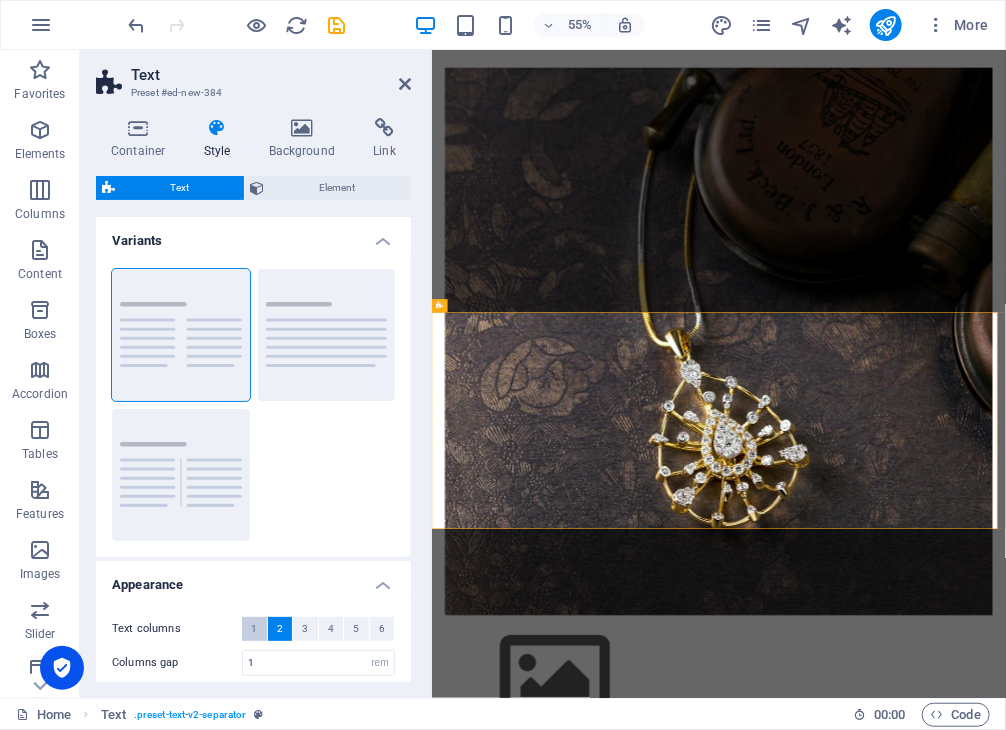 click on "1" at bounding box center [254, 629] 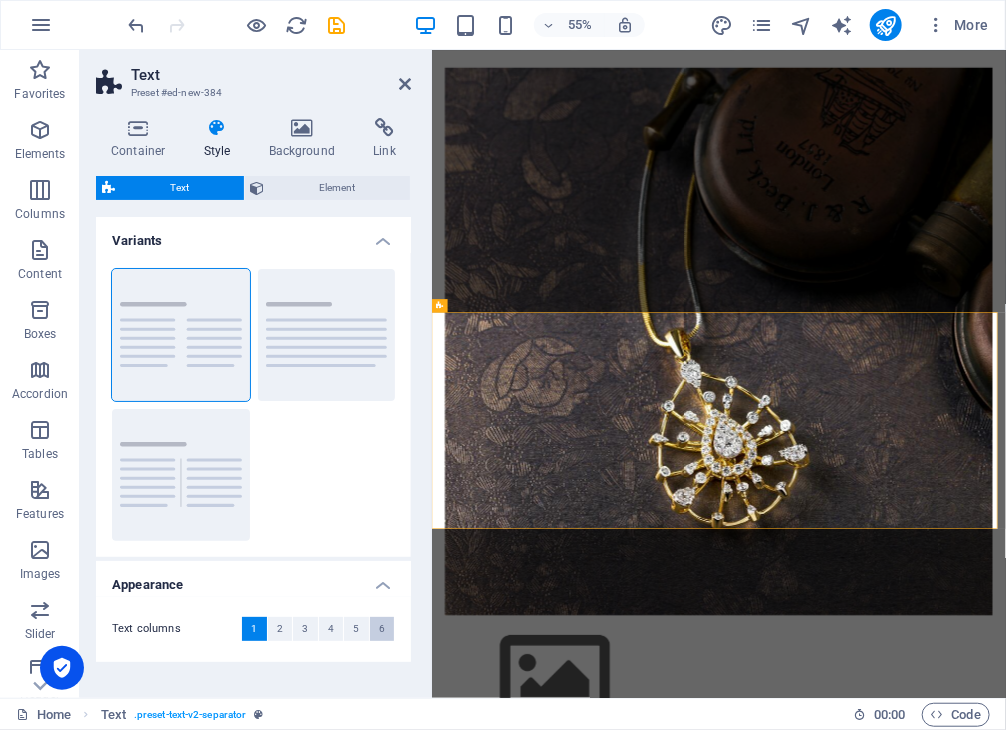 click on "6" at bounding box center [382, 629] 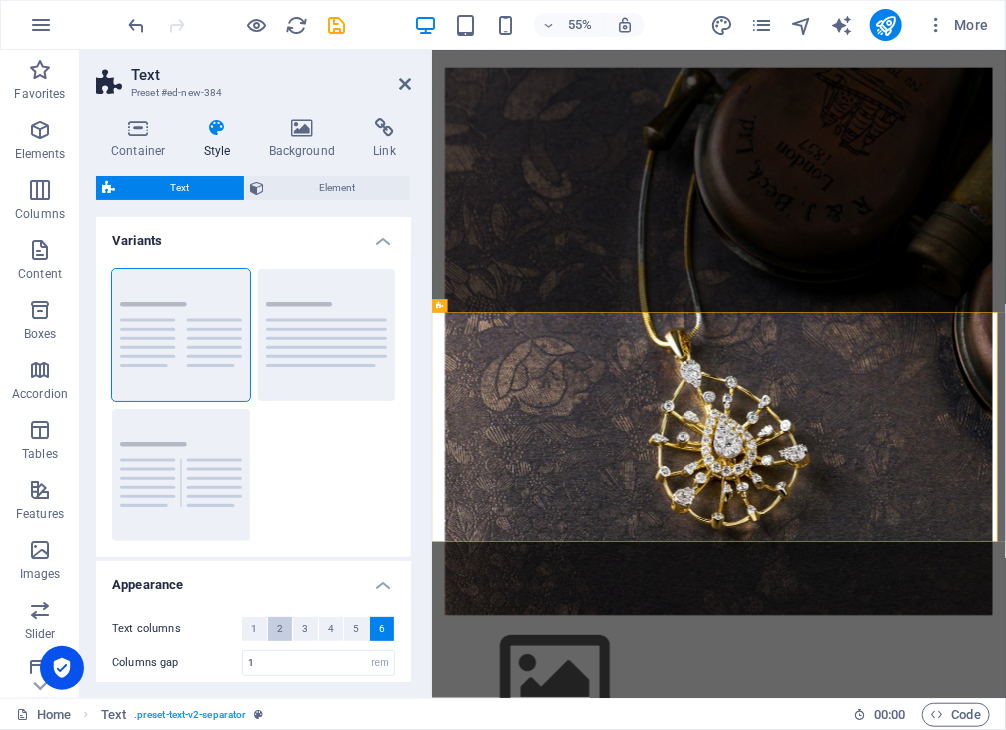 click on "2" at bounding box center [280, 629] 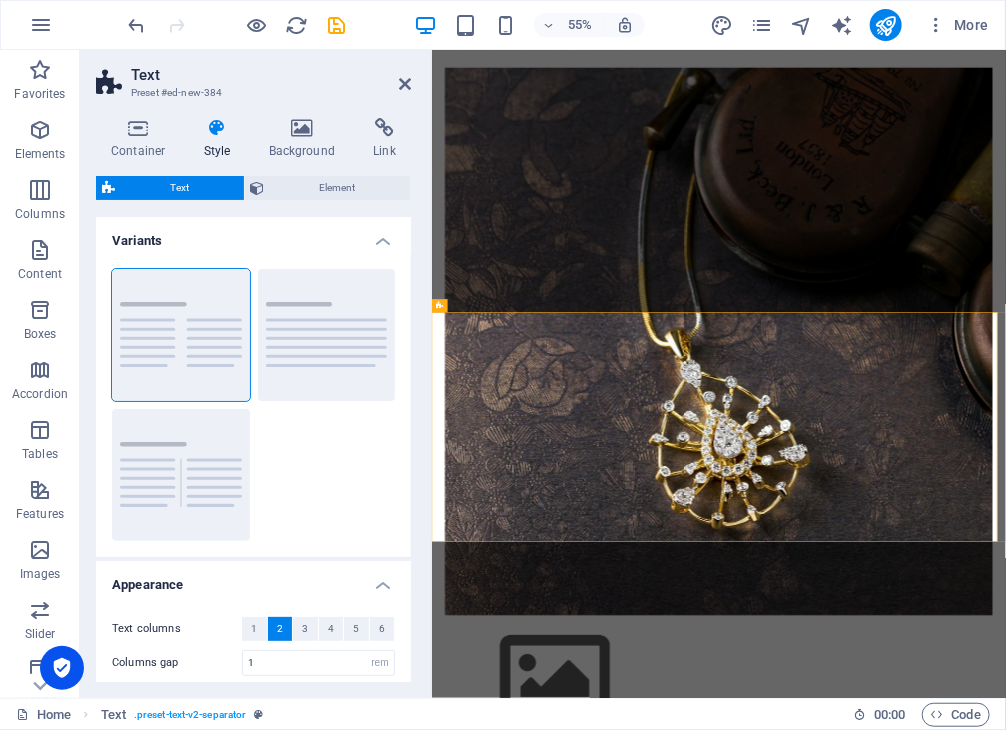 click on "Columns gap" at bounding box center [177, 662] 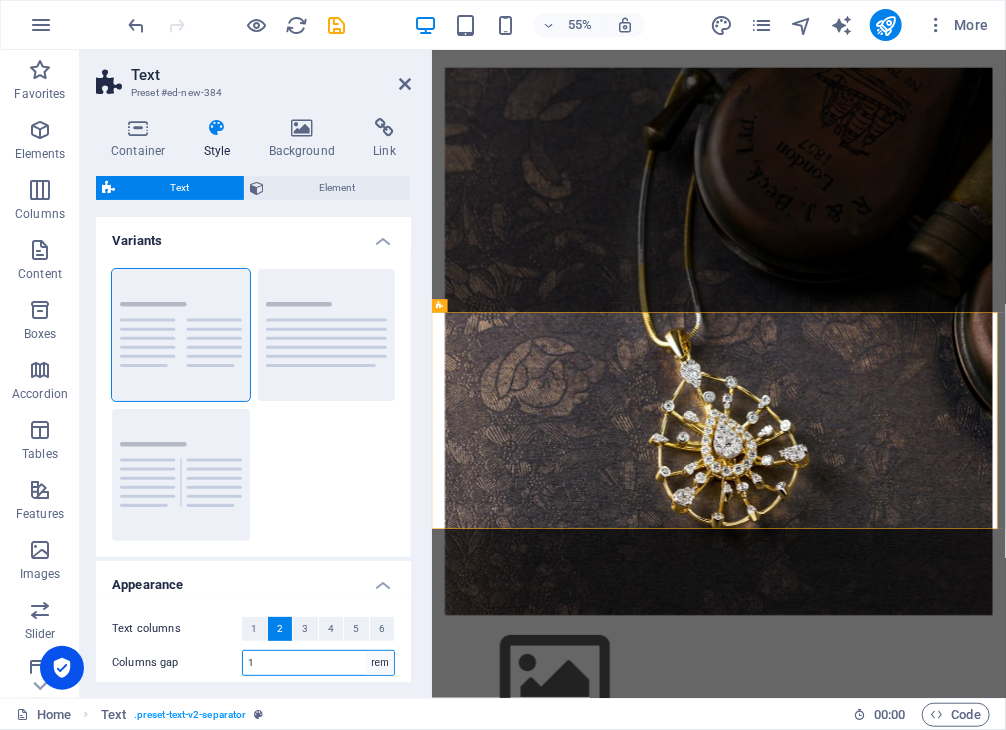 click on "px rem % vh vw" at bounding box center (380, 663) 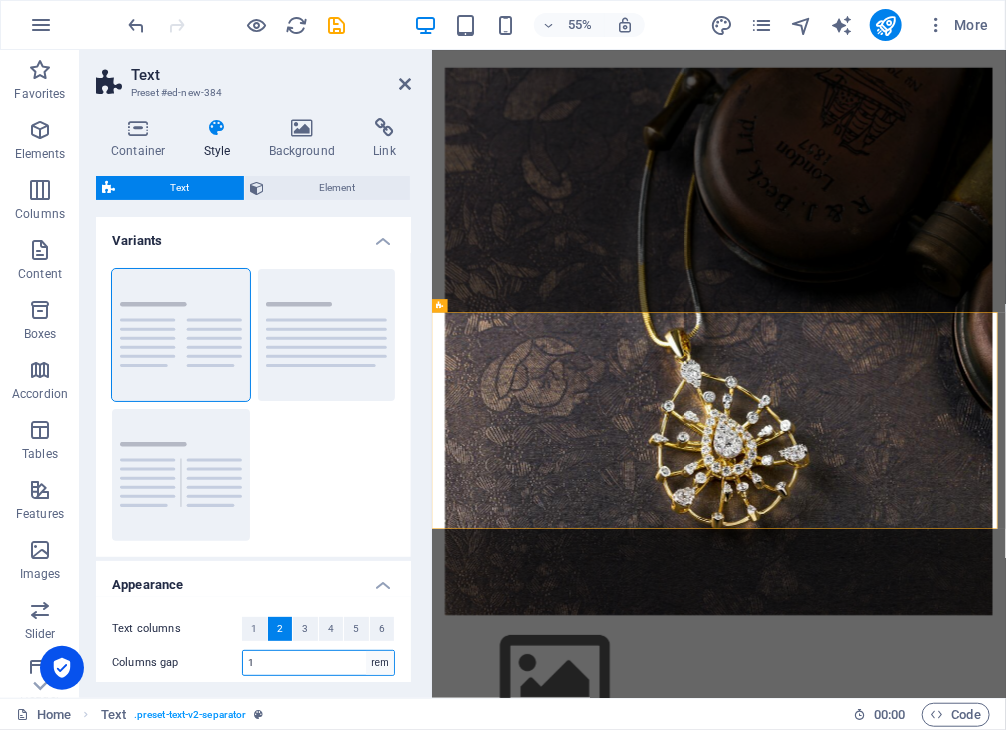 select on "%" 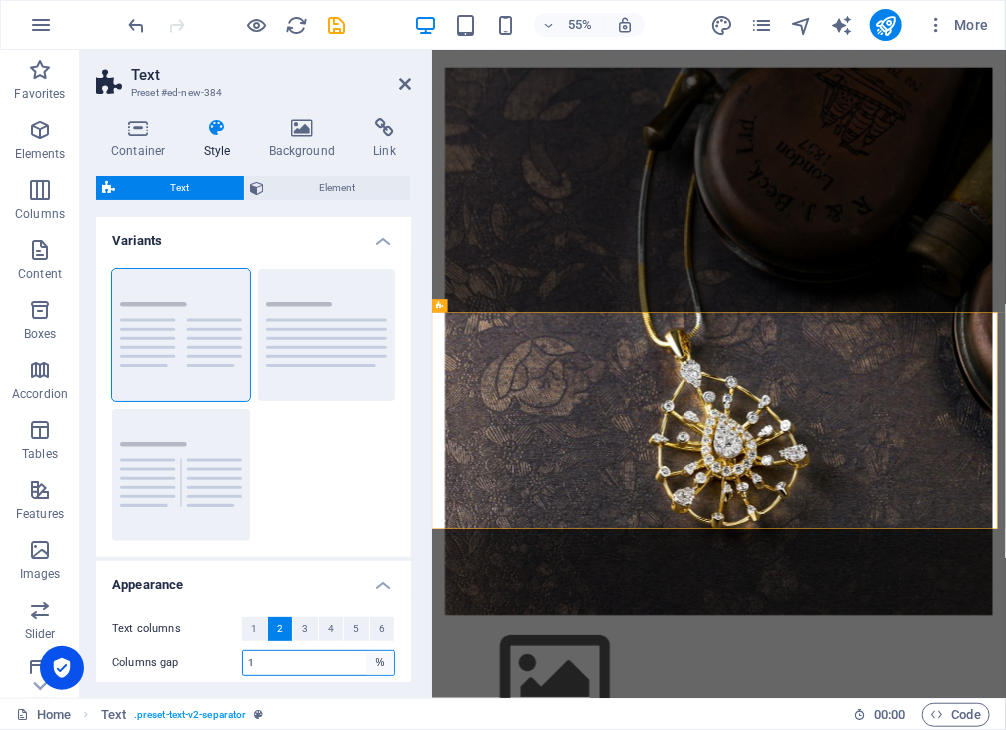 click on "px rem % vh vw" at bounding box center (380, 663) 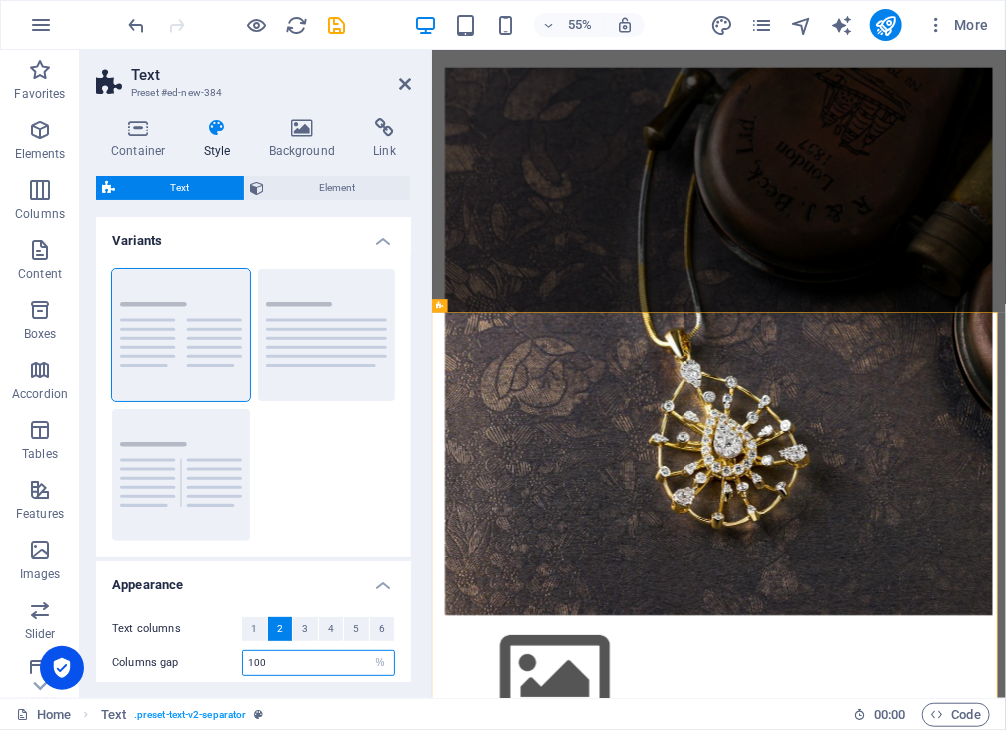 scroll, scrollTop: 127, scrollLeft: 0, axis: vertical 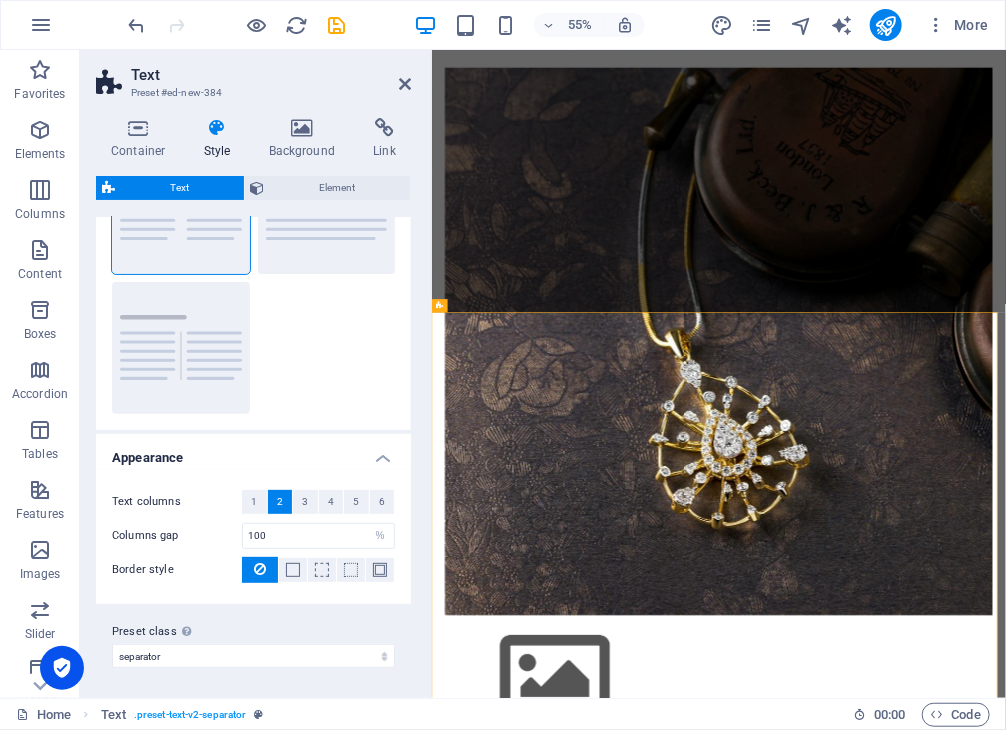 click on "Columns Default Separator" at bounding box center [253, 278] 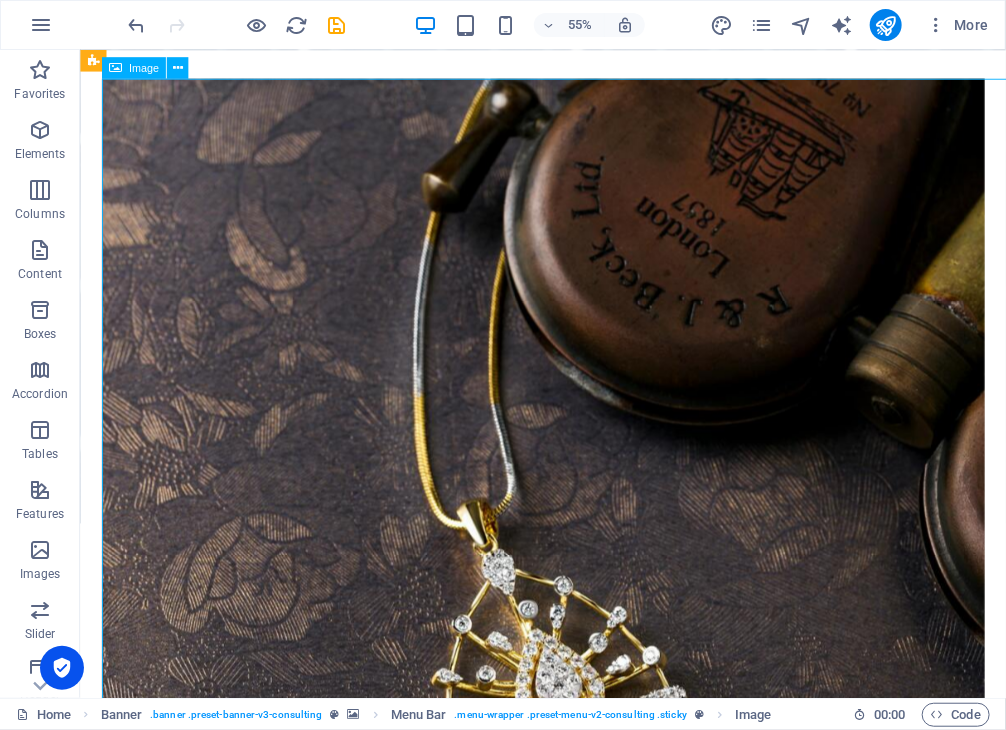 scroll, scrollTop: 1338, scrollLeft: 0, axis: vertical 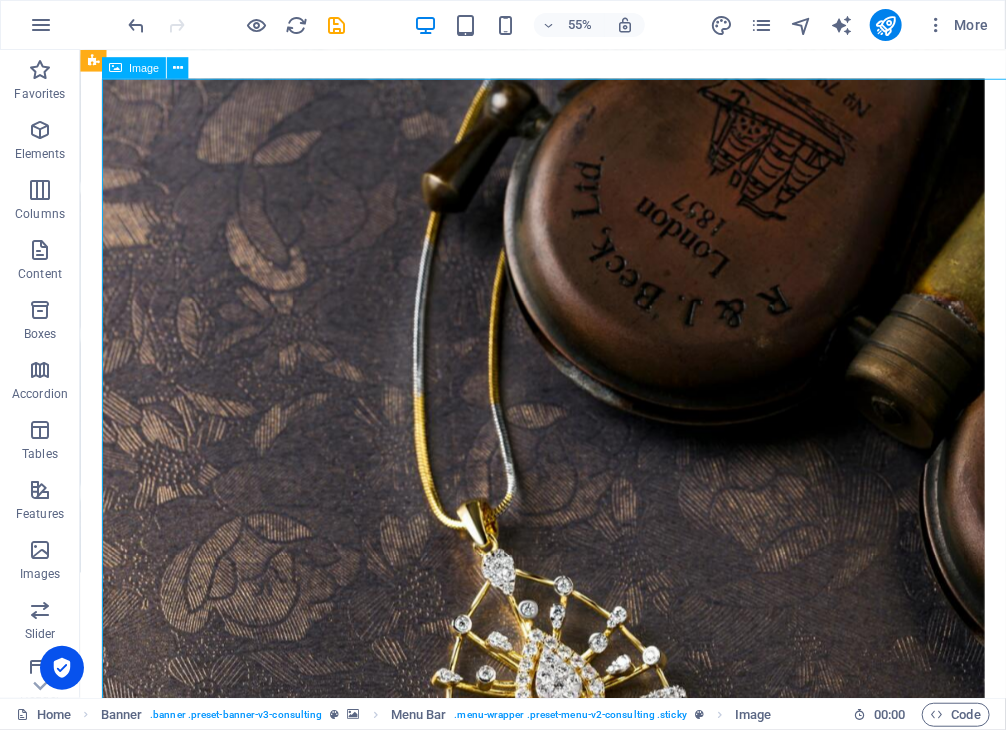 drag, startPoint x: 227, startPoint y: 579, endPoint x: 533, endPoint y: 130, distance: 543.3572 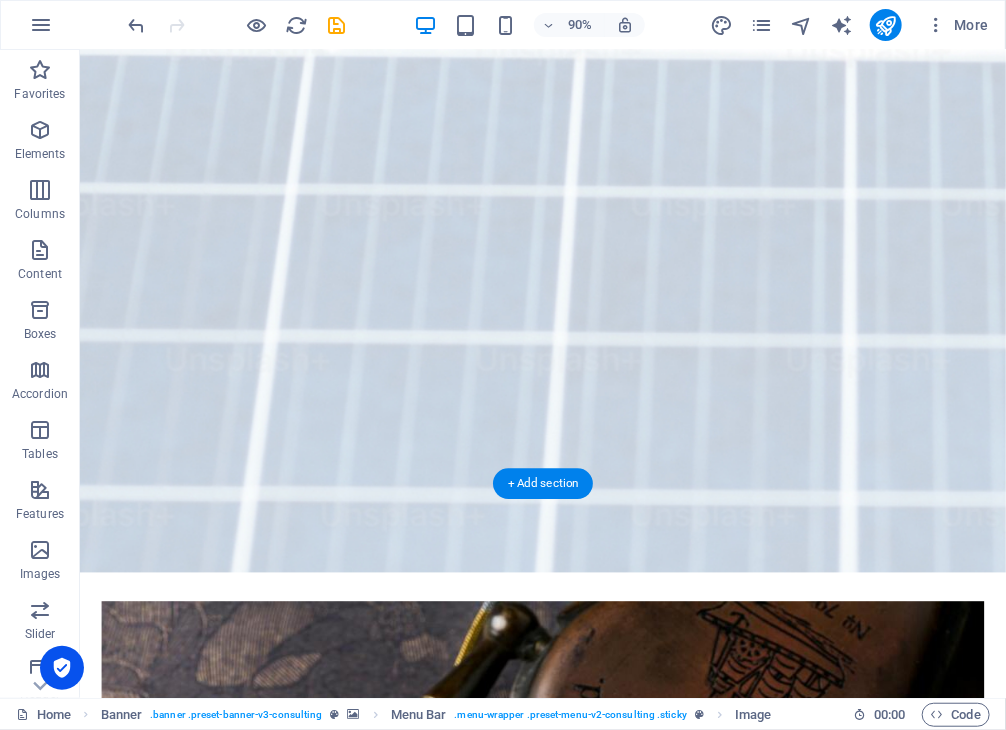 click on "Elevate Your Business With Sustainable Energy And Strategic Consulting" at bounding box center (593, 2195) 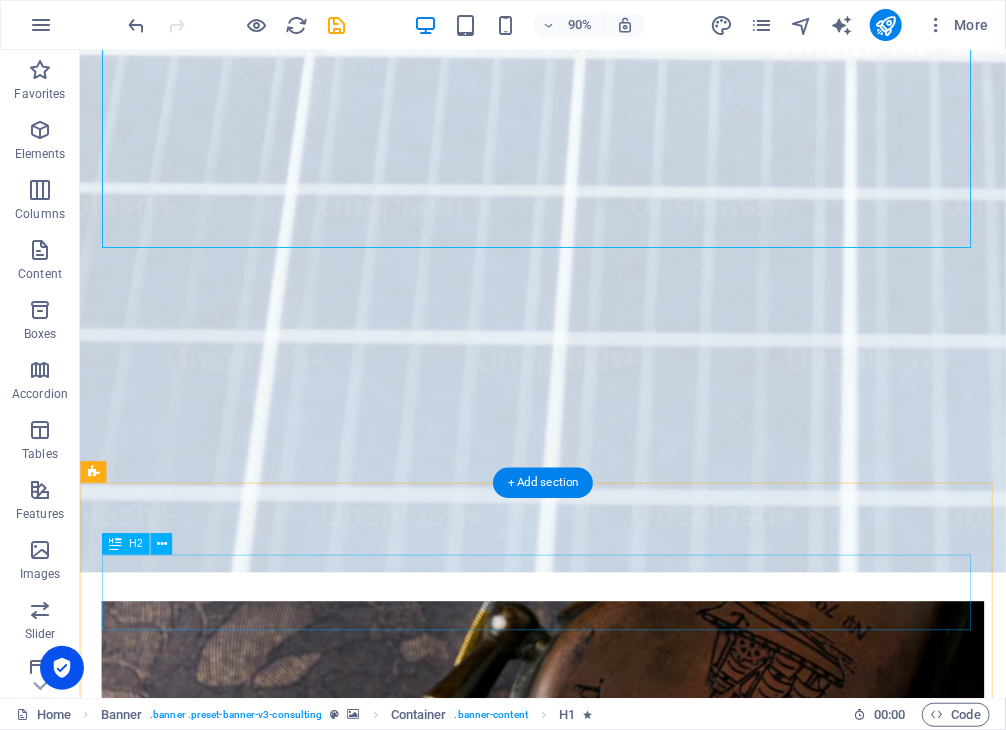 click on "Headline" at bounding box center [593, 2730] 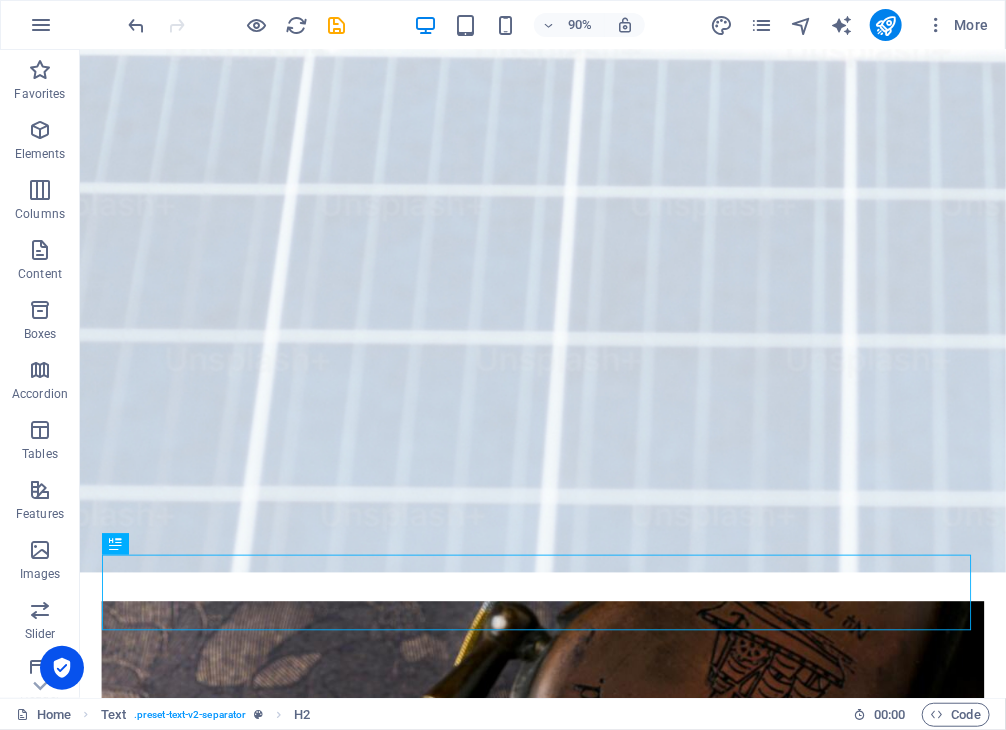 click on "90% More" at bounding box center [503, 25] 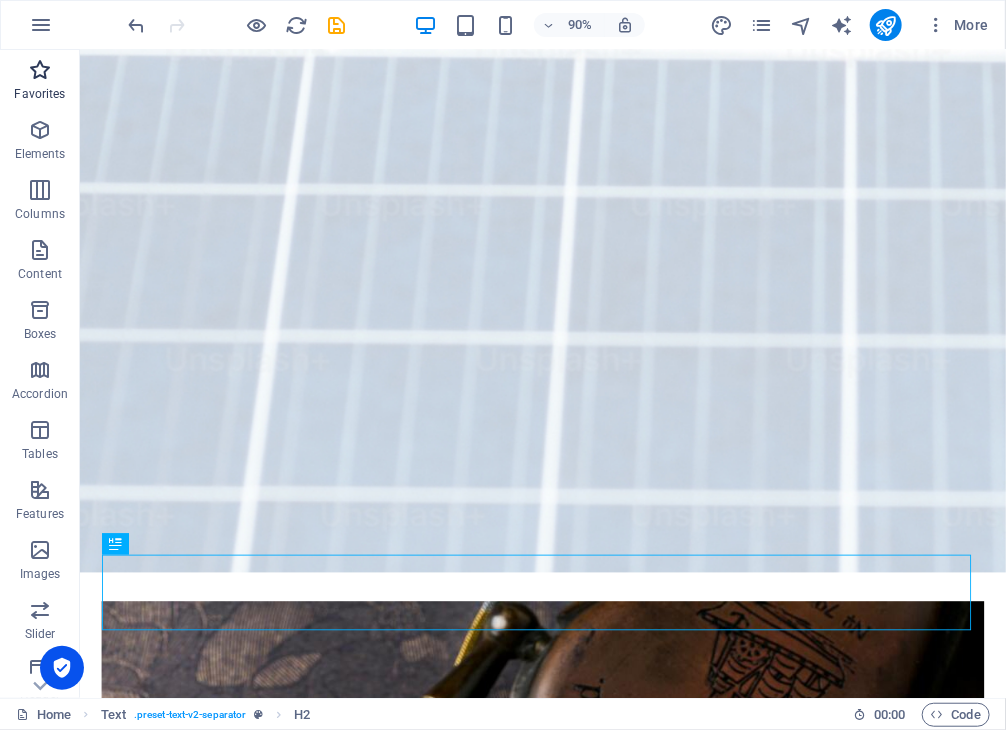 click on "Favorites" at bounding box center (40, 82) 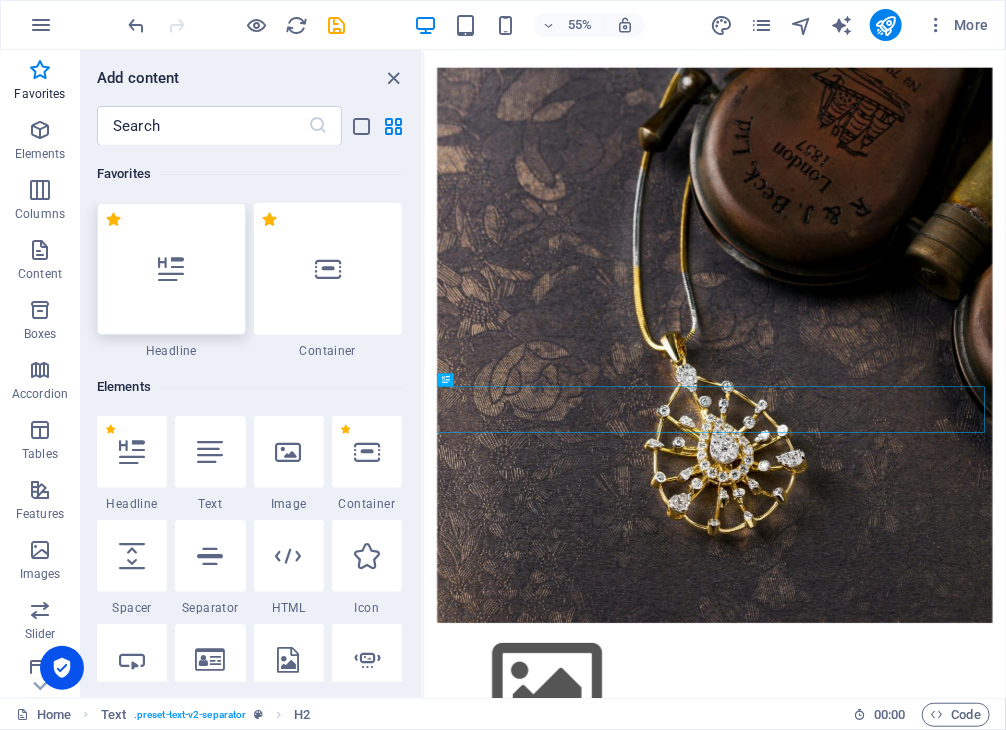 click at bounding box center [171, 269] 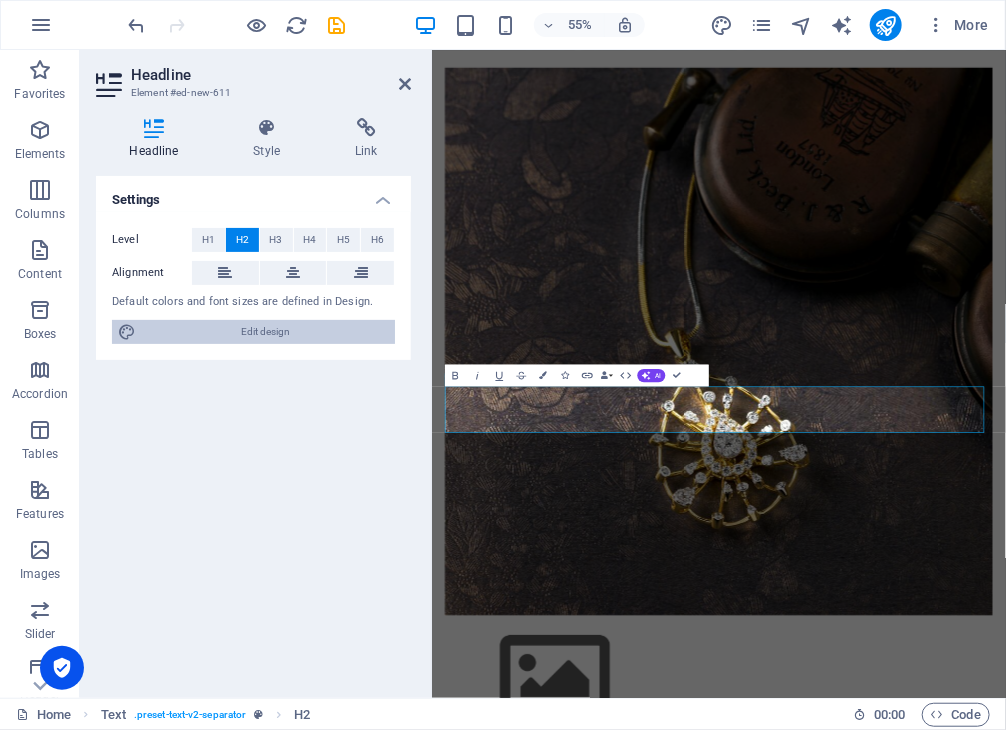 click on "Edit design" at bounding box center [265, 332] 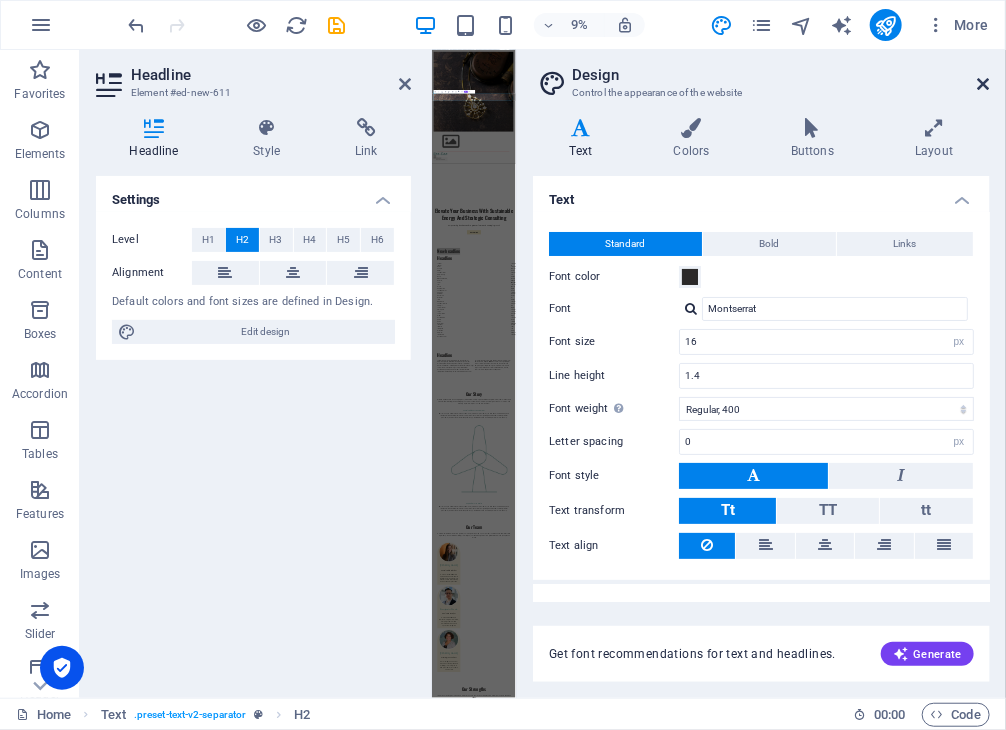 click at bounding box center [984, 84] 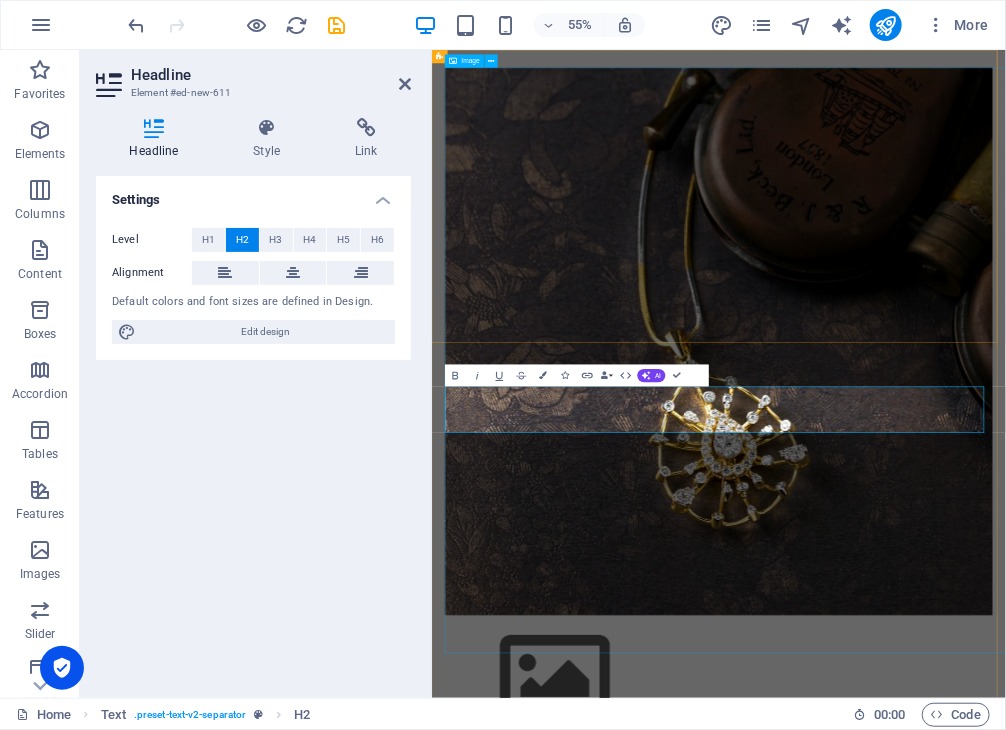 click at bounding box center (953, 580) 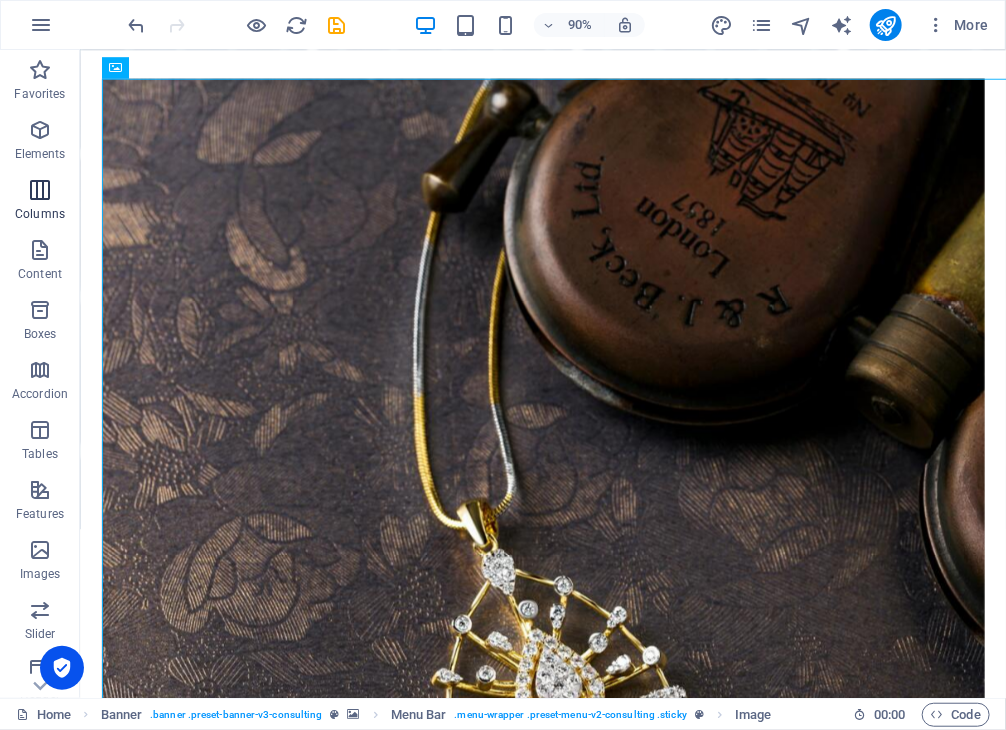 click on "Columns" at bounding box center (40, 202) 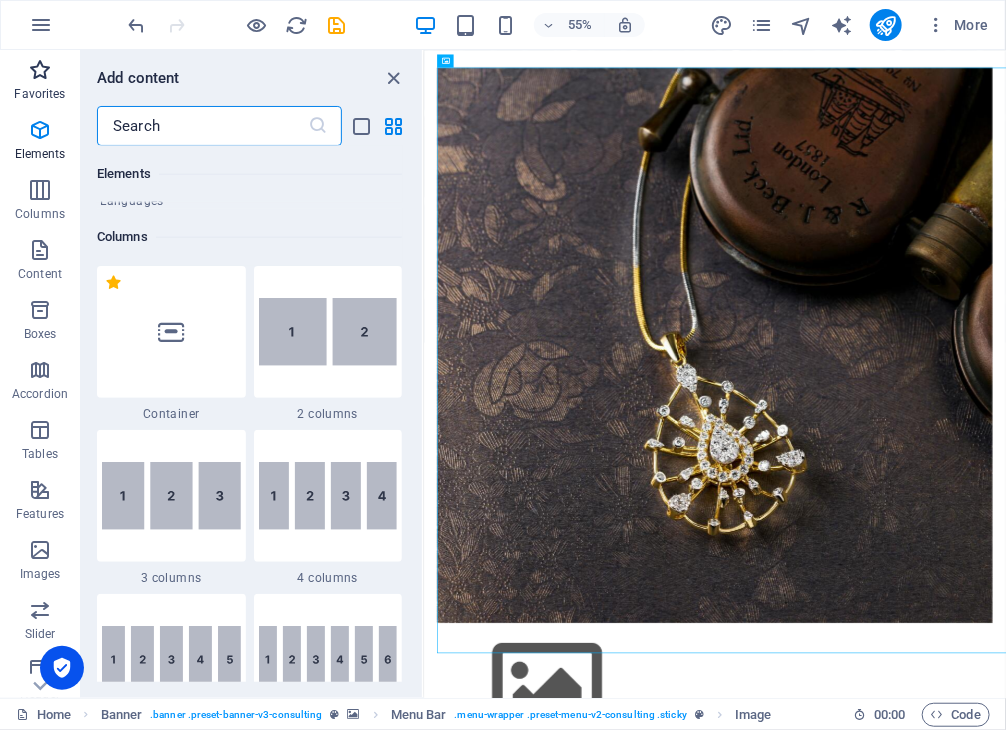 scroll, scrollTop: 990, scrollLeft: 0, axis: vertical 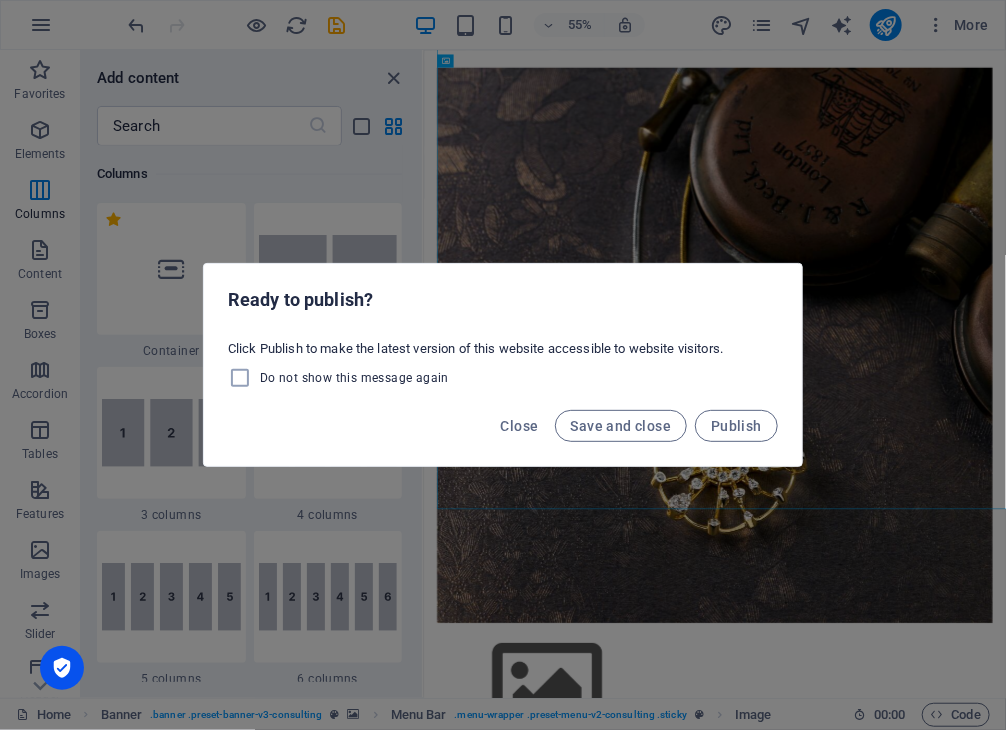 click on "Ready to publish? Click Publish to make the latest version of this website accessible to website visitors. Do not show this message again Close Save and close Publish" at bounding box center (503, 365) 